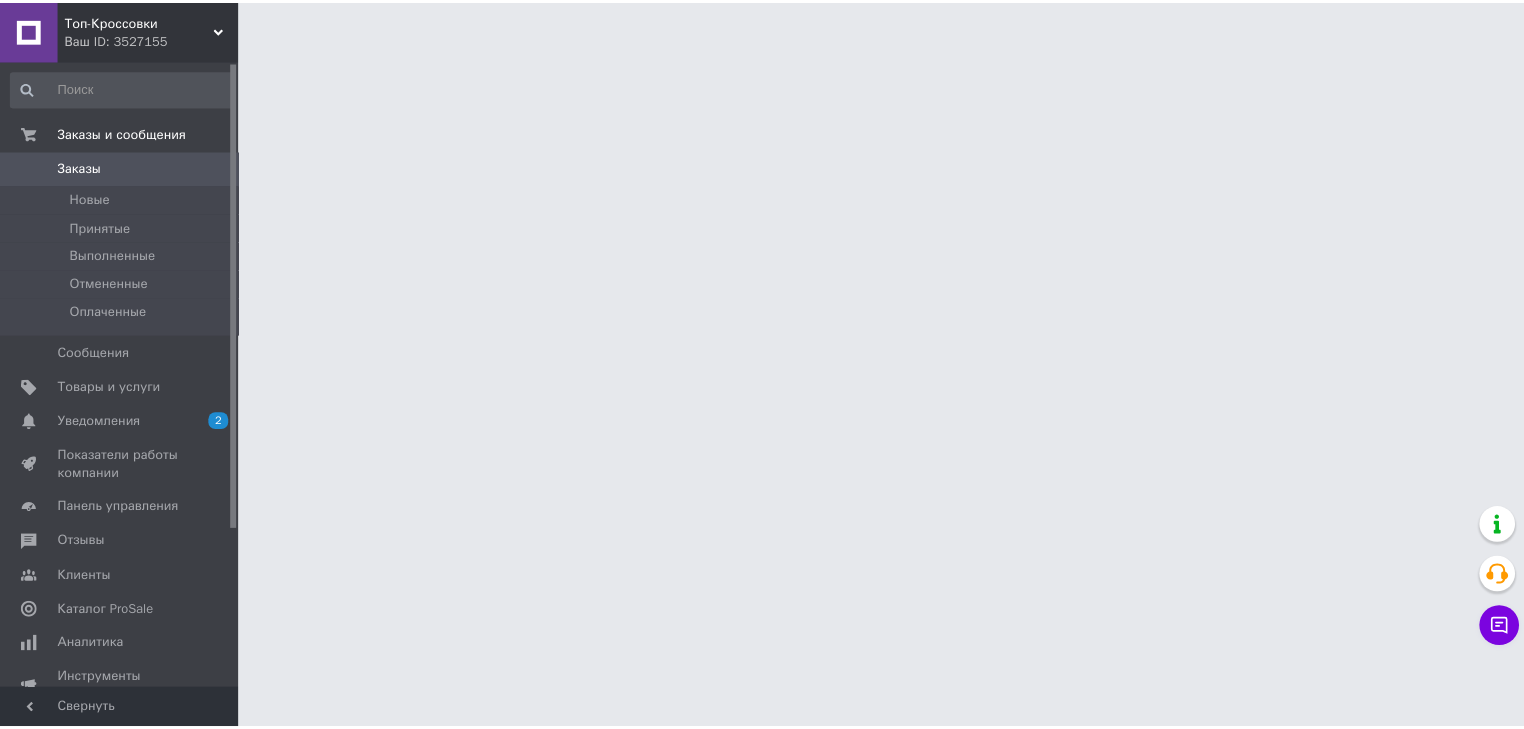 scroll, scrollTop: 0, scrollLeft: 0, axis: both 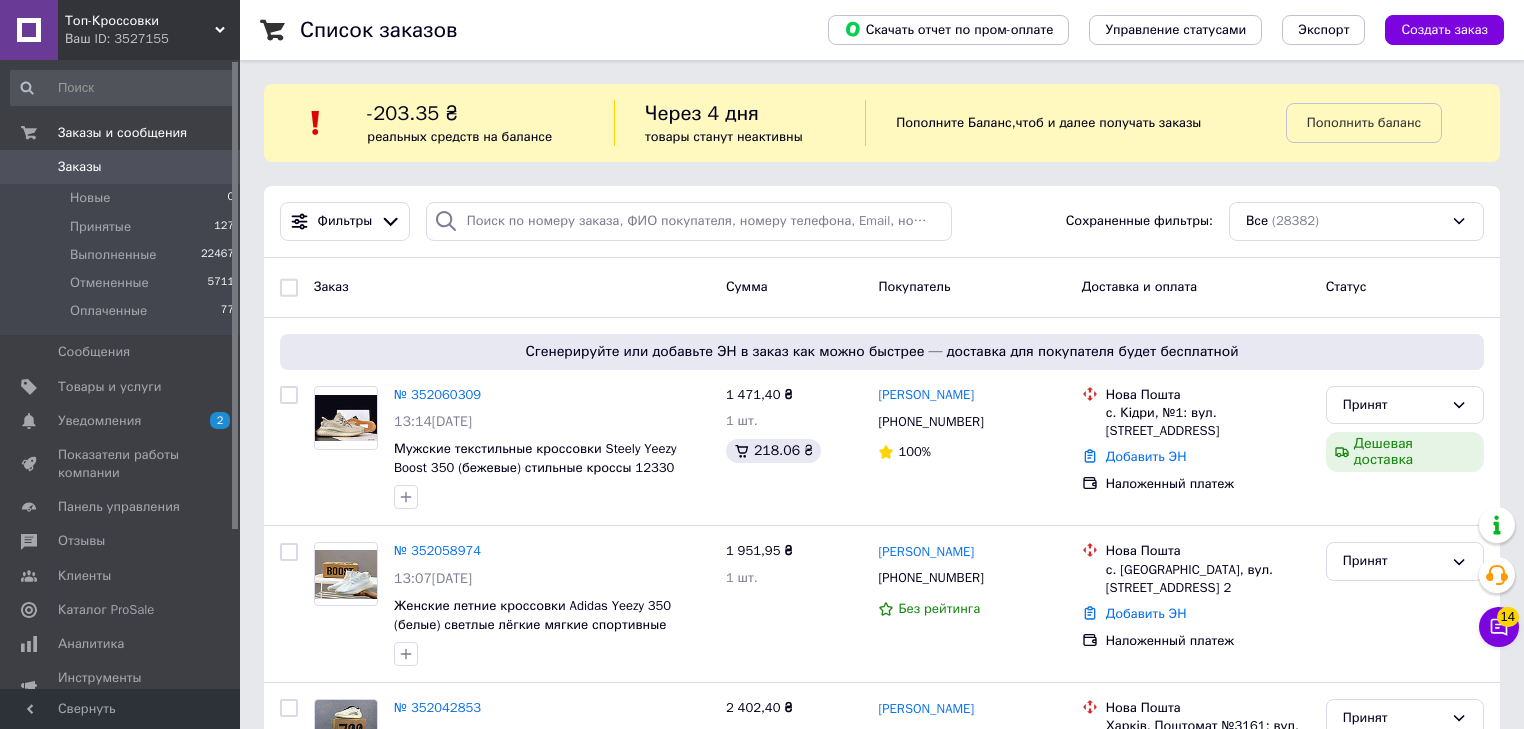 click on "Топ-Кроссовки" at bounding box center [140, 21] 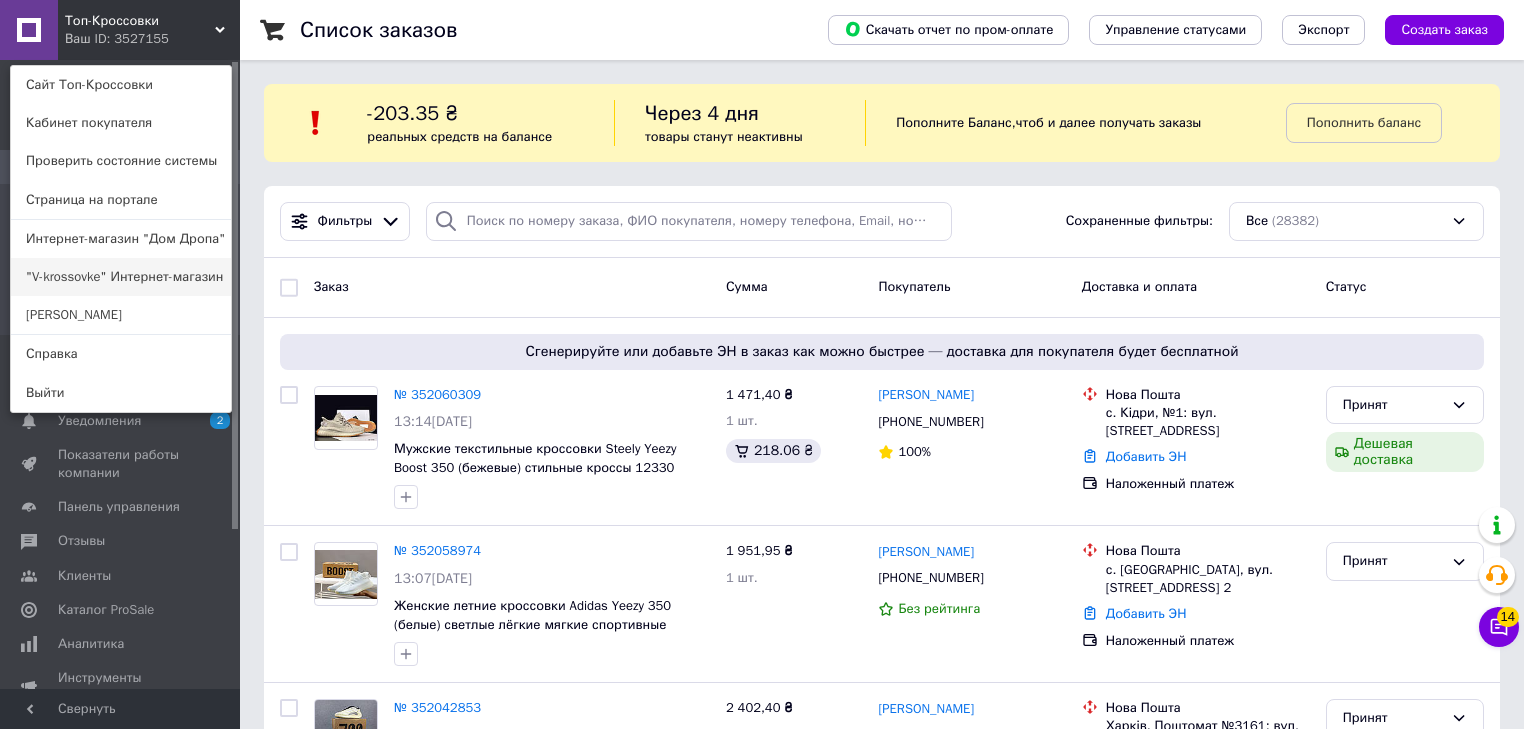 click on ""V-krossovke" Интернет-магазин" at bounding box center (121, 277) 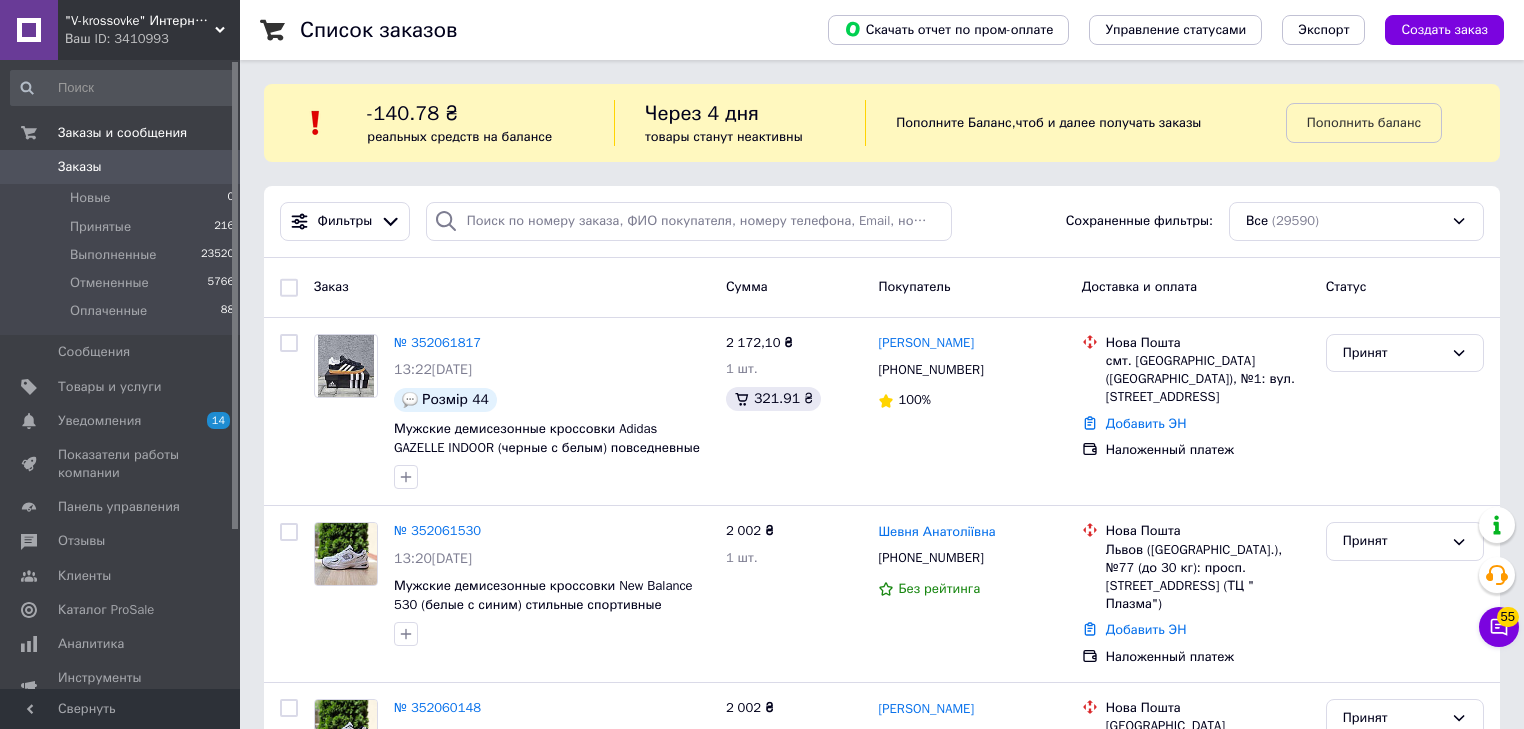 scroll, scrollTop: 826, scrollLeft: 0, axis: vertical 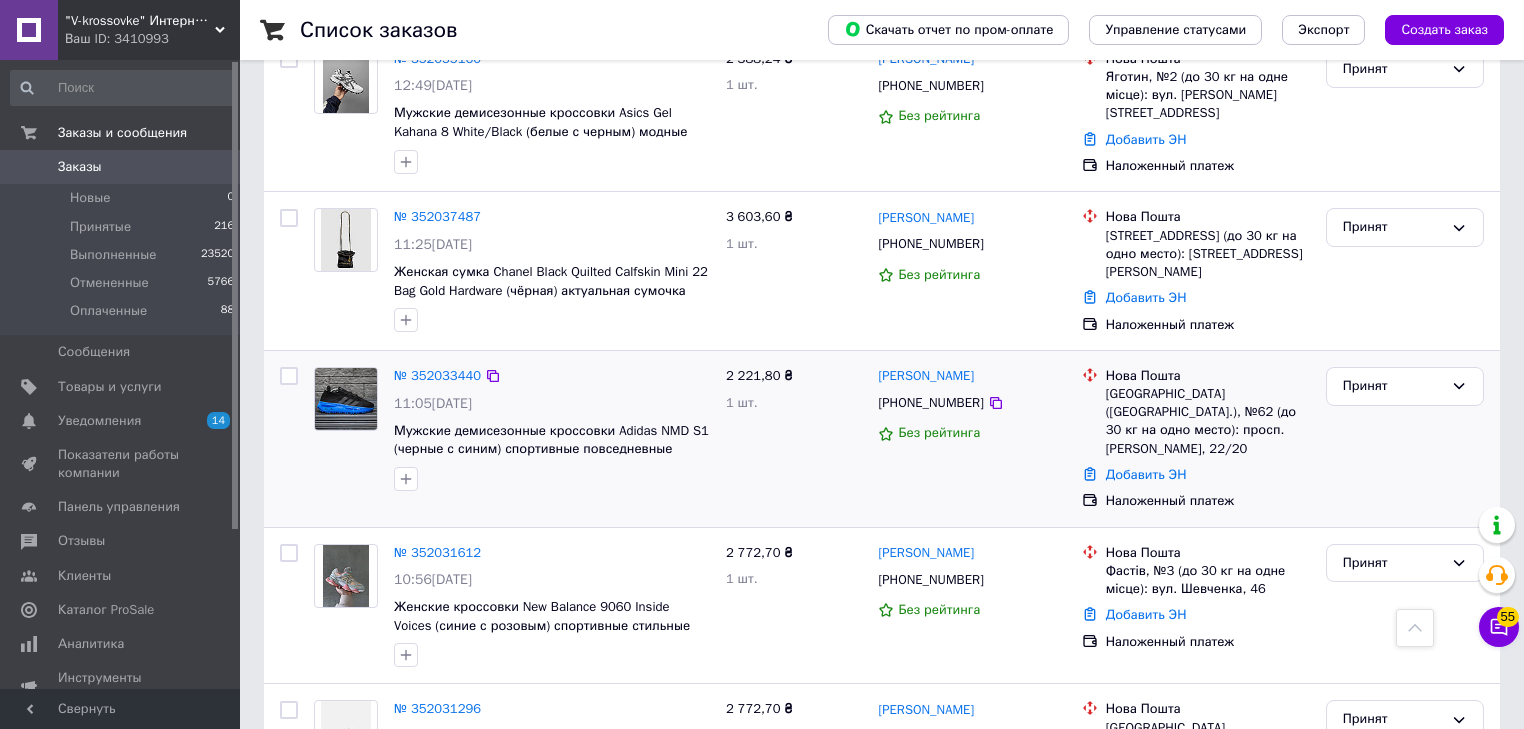 click on "№ 352033440 11:05[DATE] Мужские демисезонные кроссовки Adidas NMD S1 (черные с синим) спортивные повседневные кроссы 2354 Адидас" at bounding box center [552, 429] 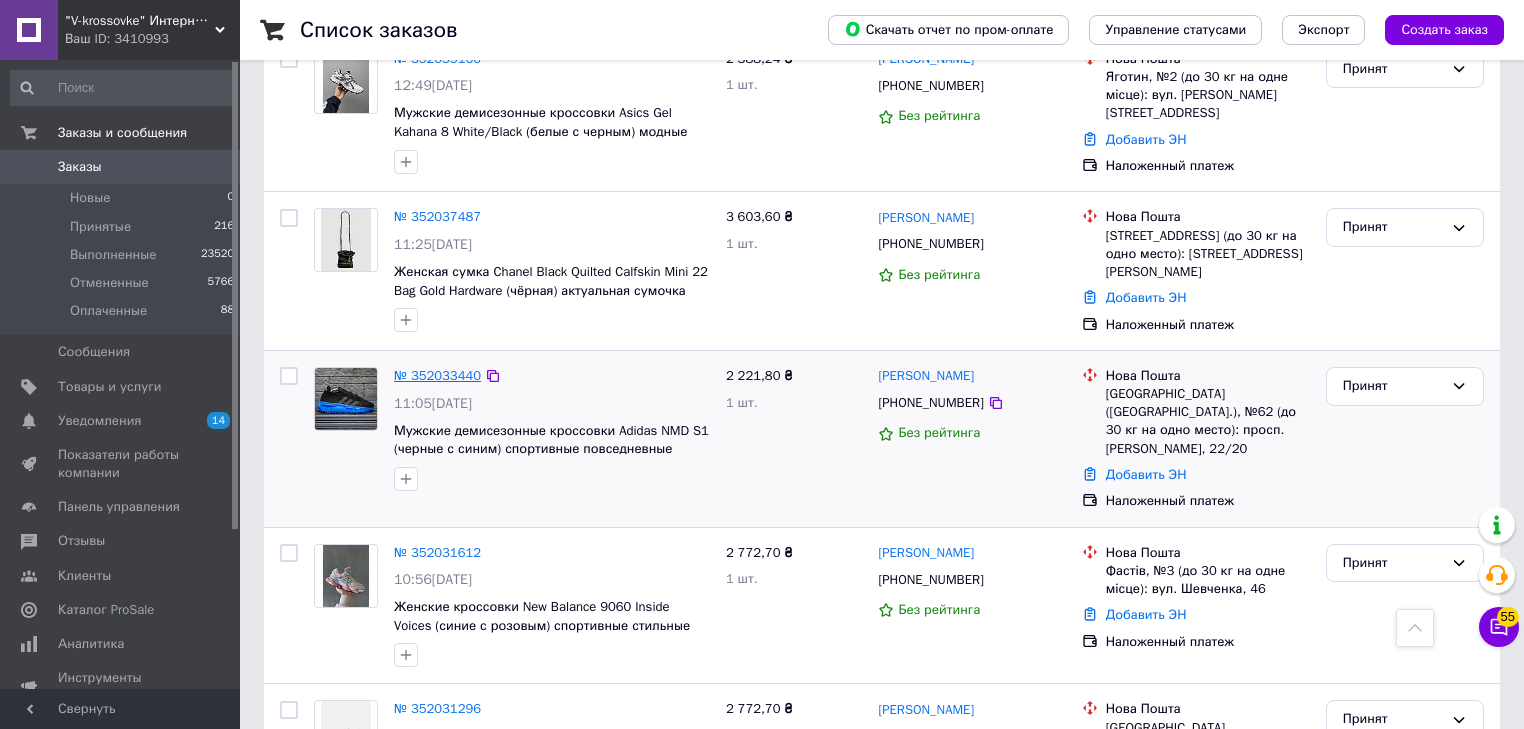 click on "№ 352033440" at bounding box center (437, 375) 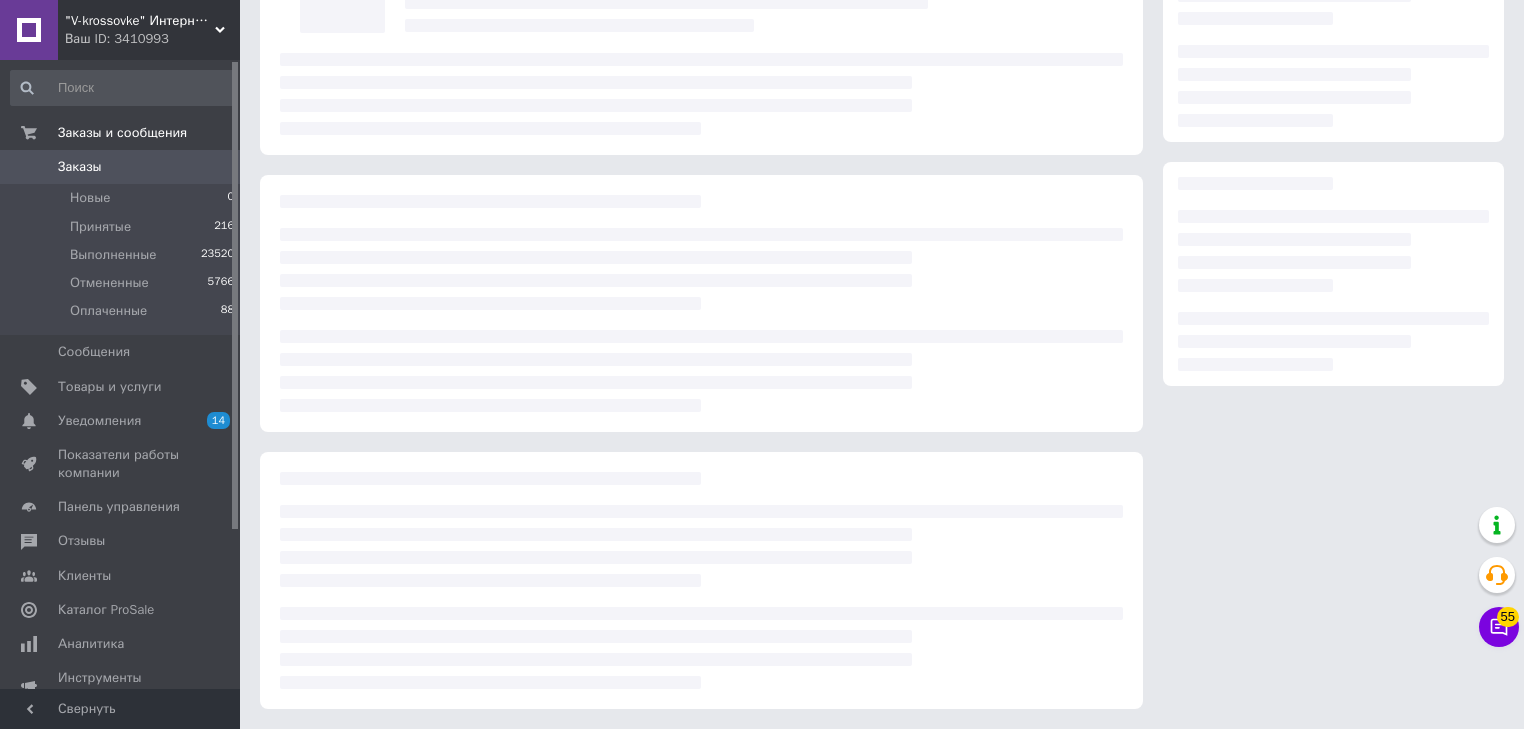 scroll, scrollTop: 0, scrollLeft: 0, axis: both 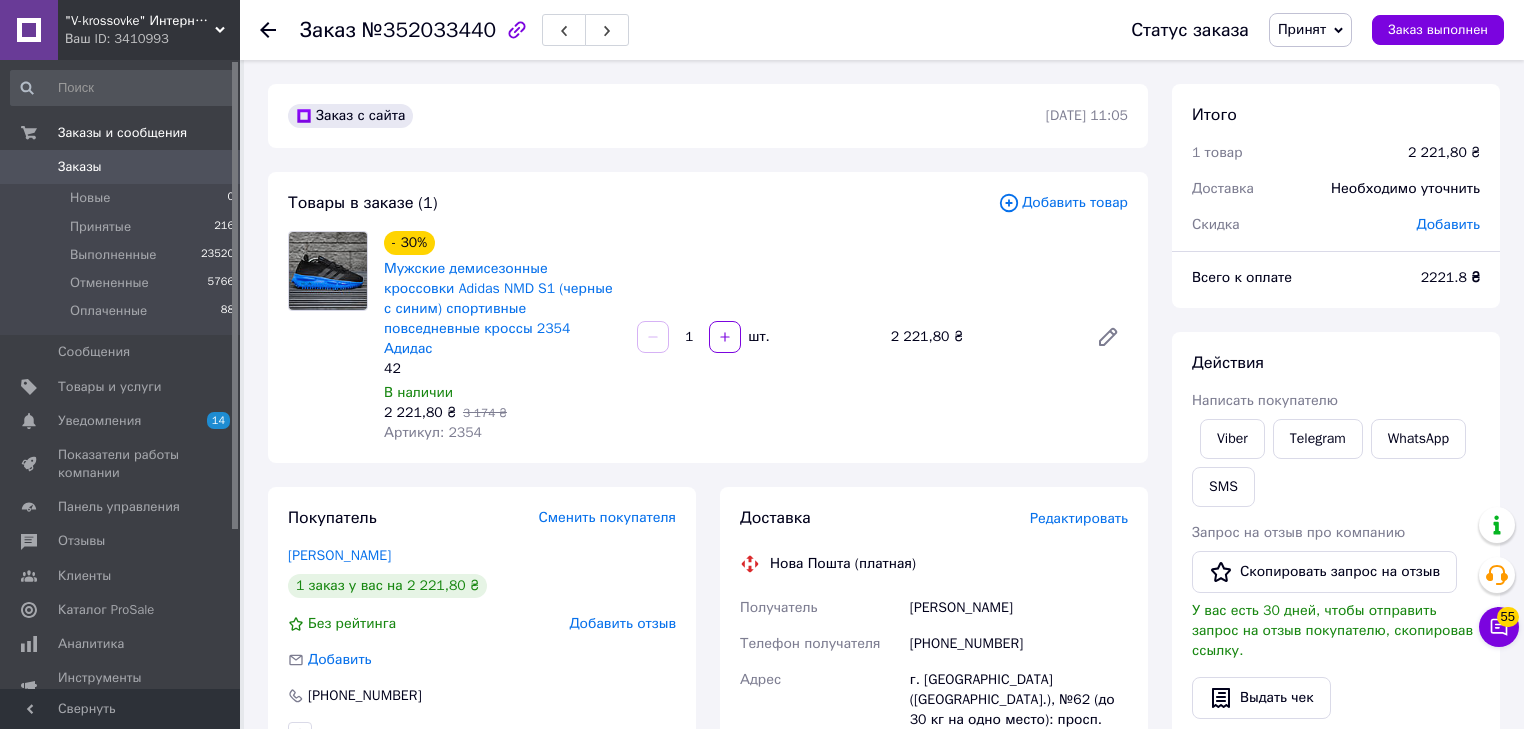 click at bounding box center (29, 30) 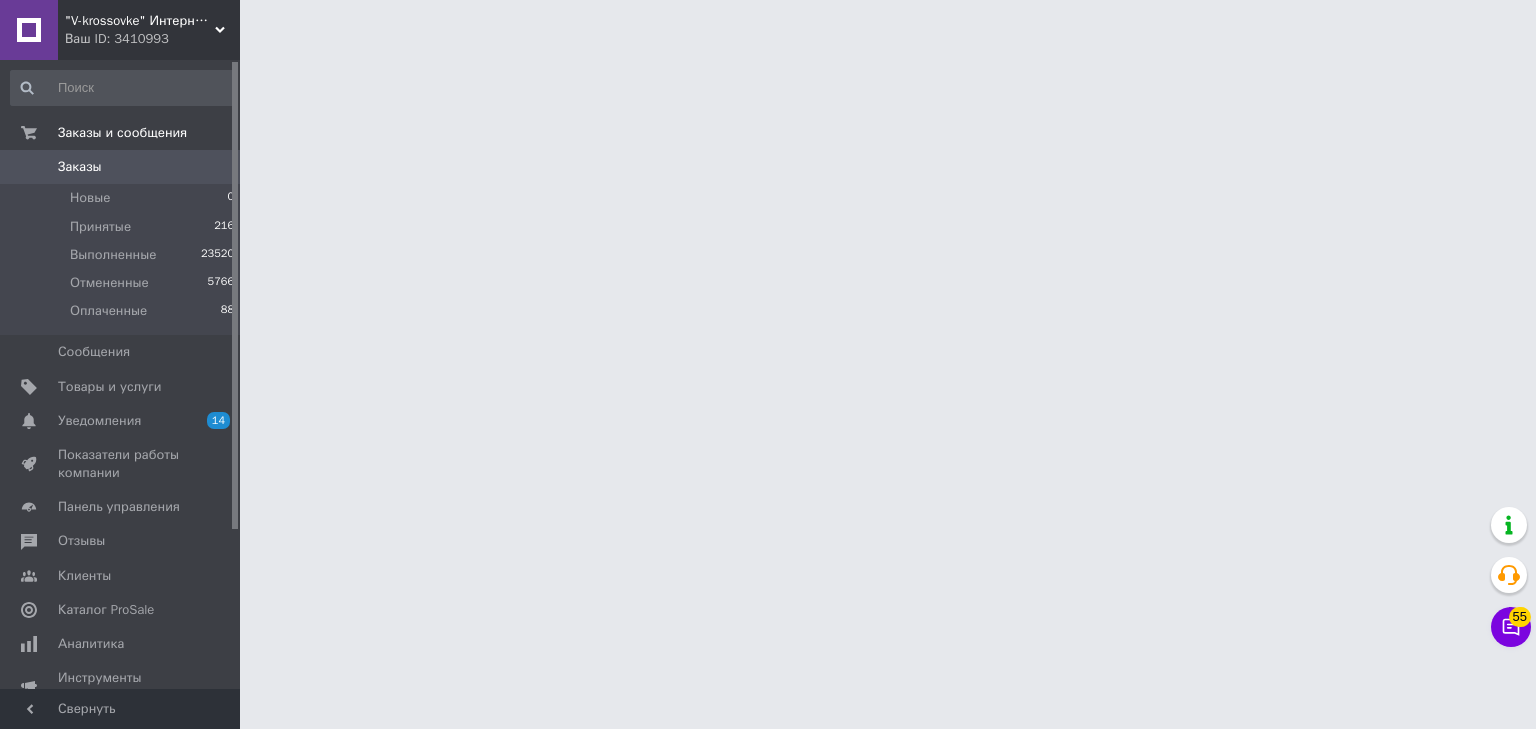 click on "Ваш ID: 3410993" at bounding box center [152, 39] 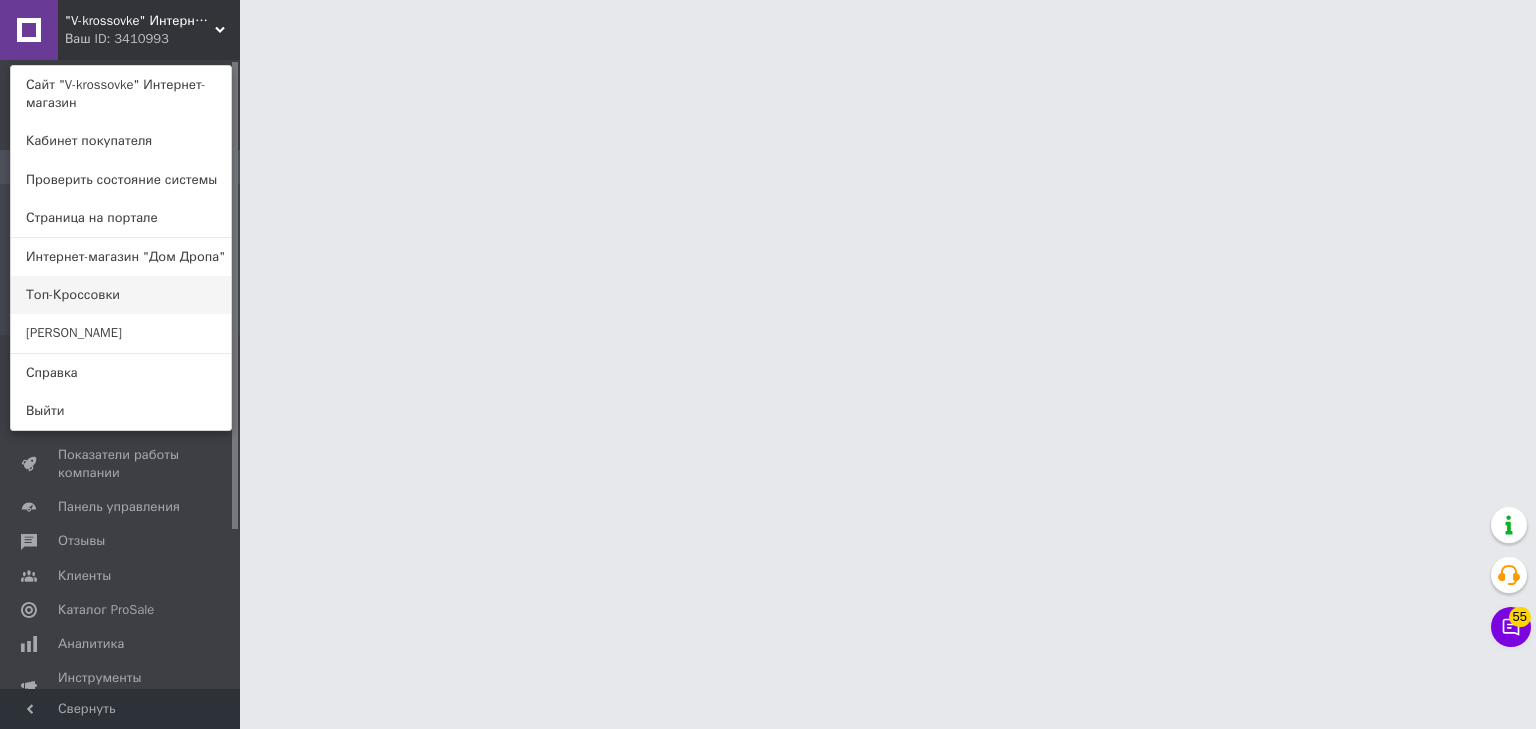 click on "Топ-Кроссовки" at bounding box center (121, 295) 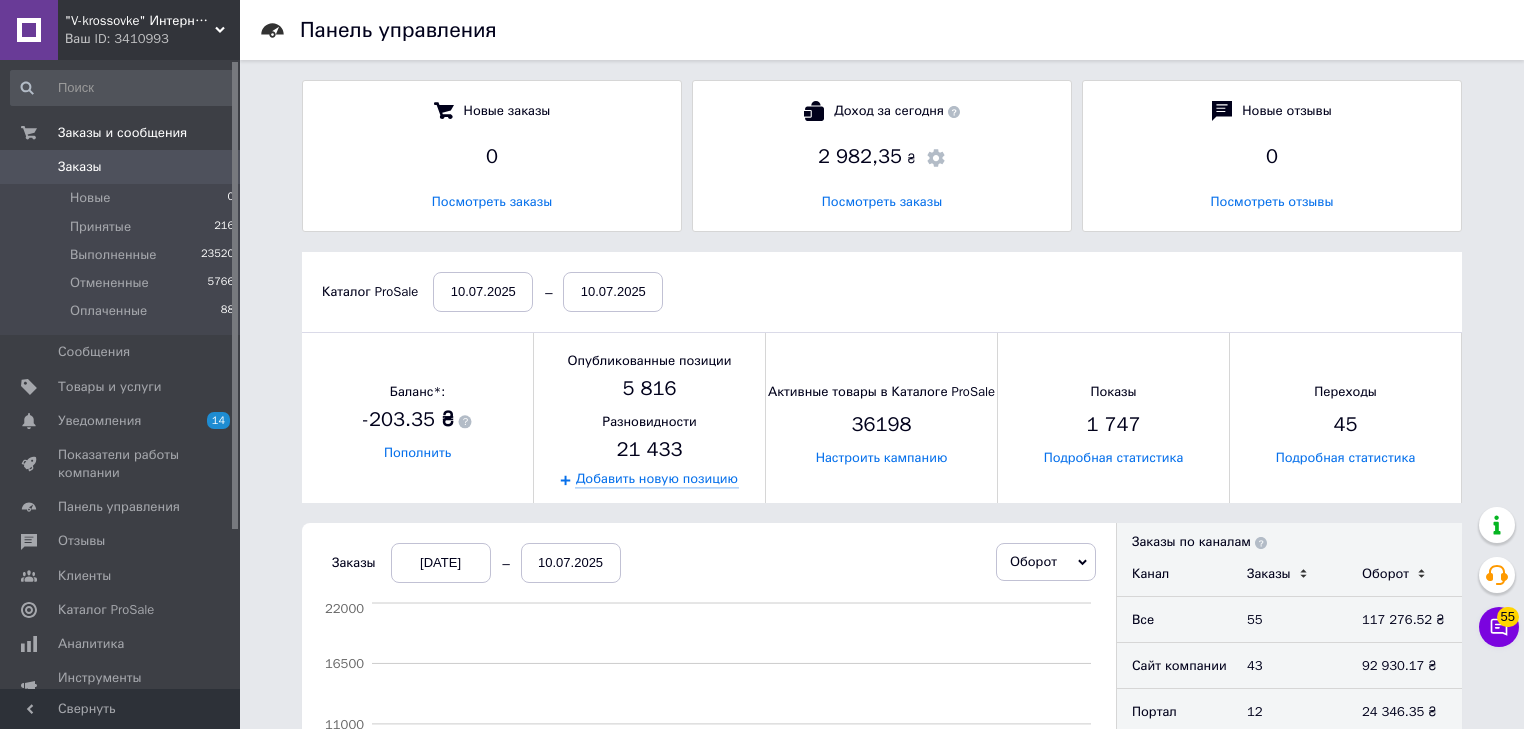 scroll, scrollTop: 10, scrollLeft: 9, axis: both 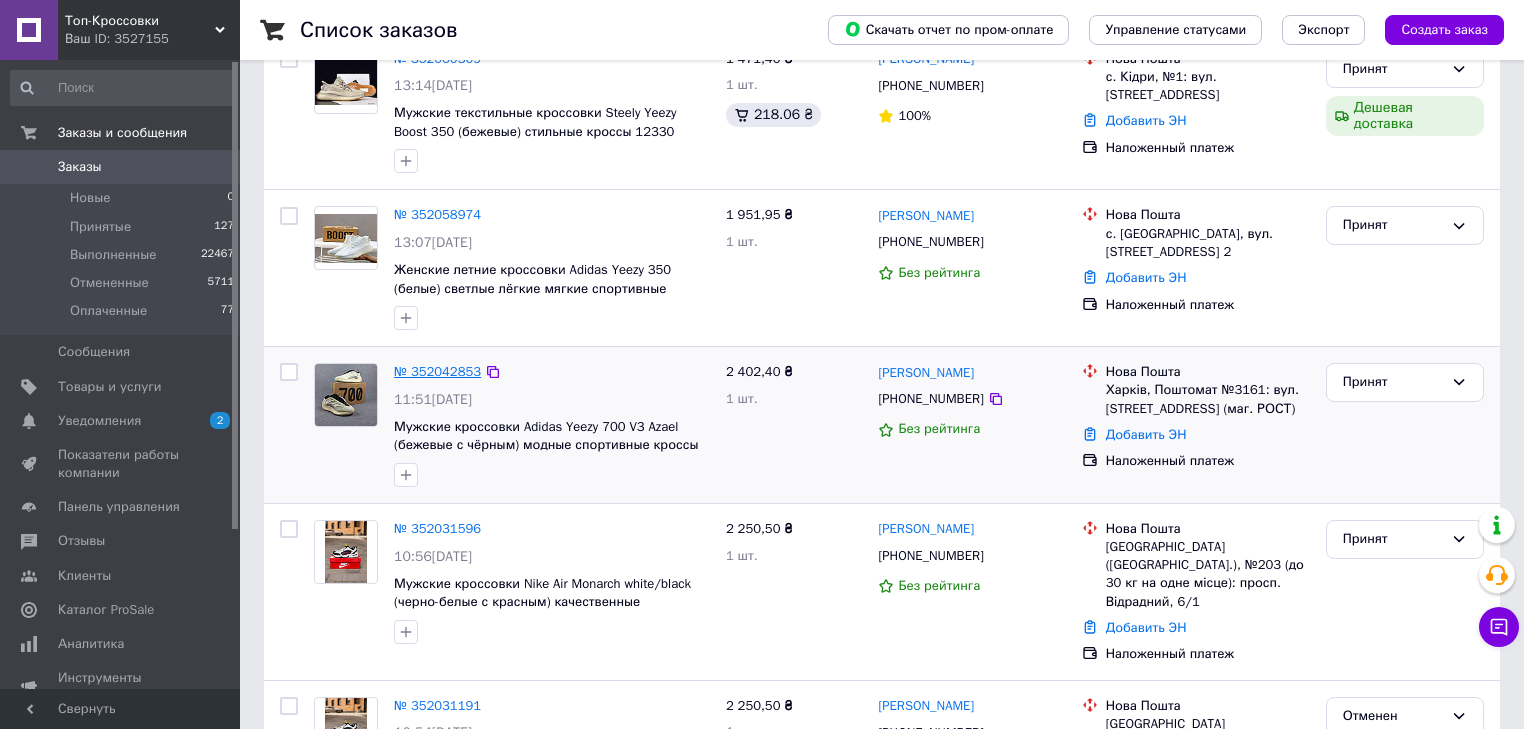 click on "№ 352042853" at bounding box center (437, 371) 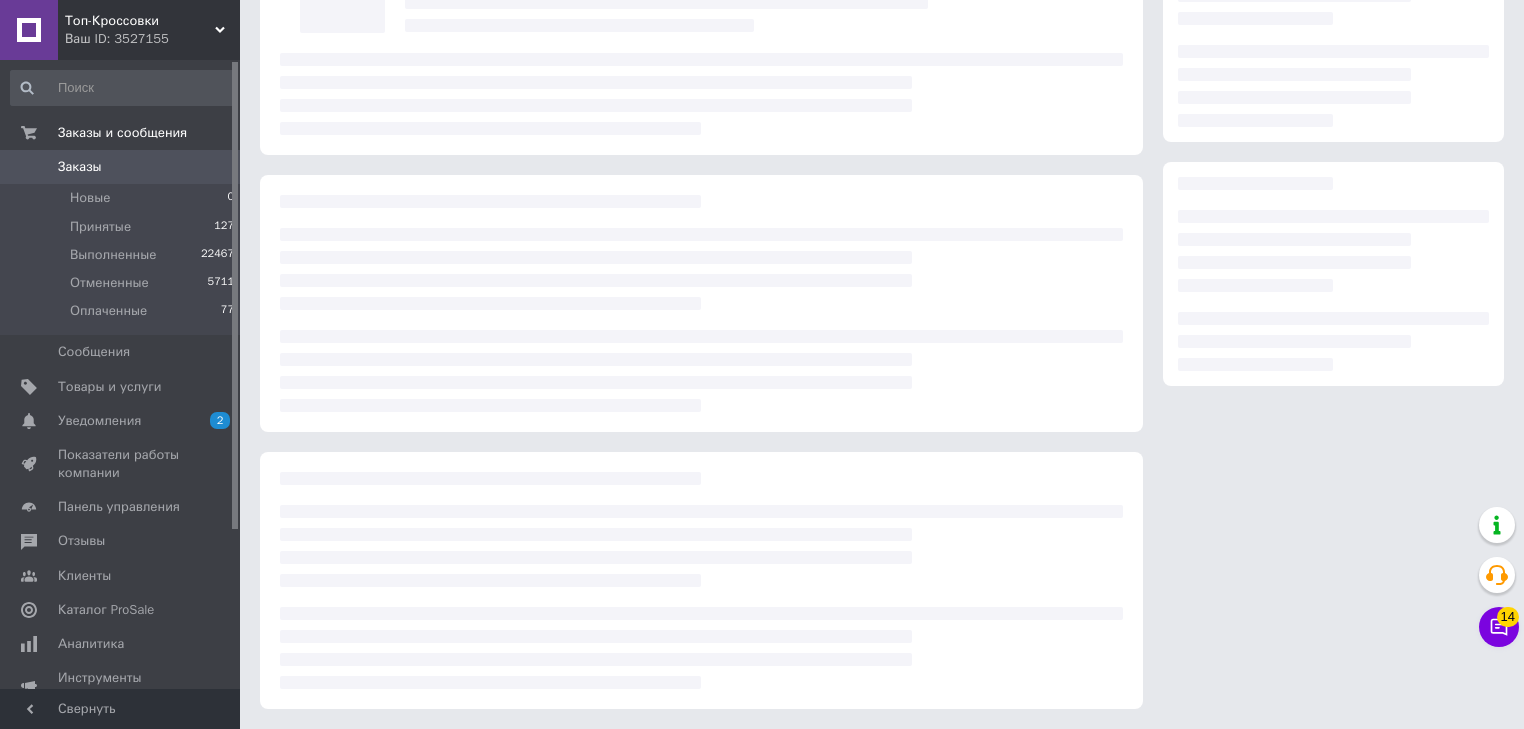 scroll, scrollTop: 0, scrollLeft: 0, axis: both 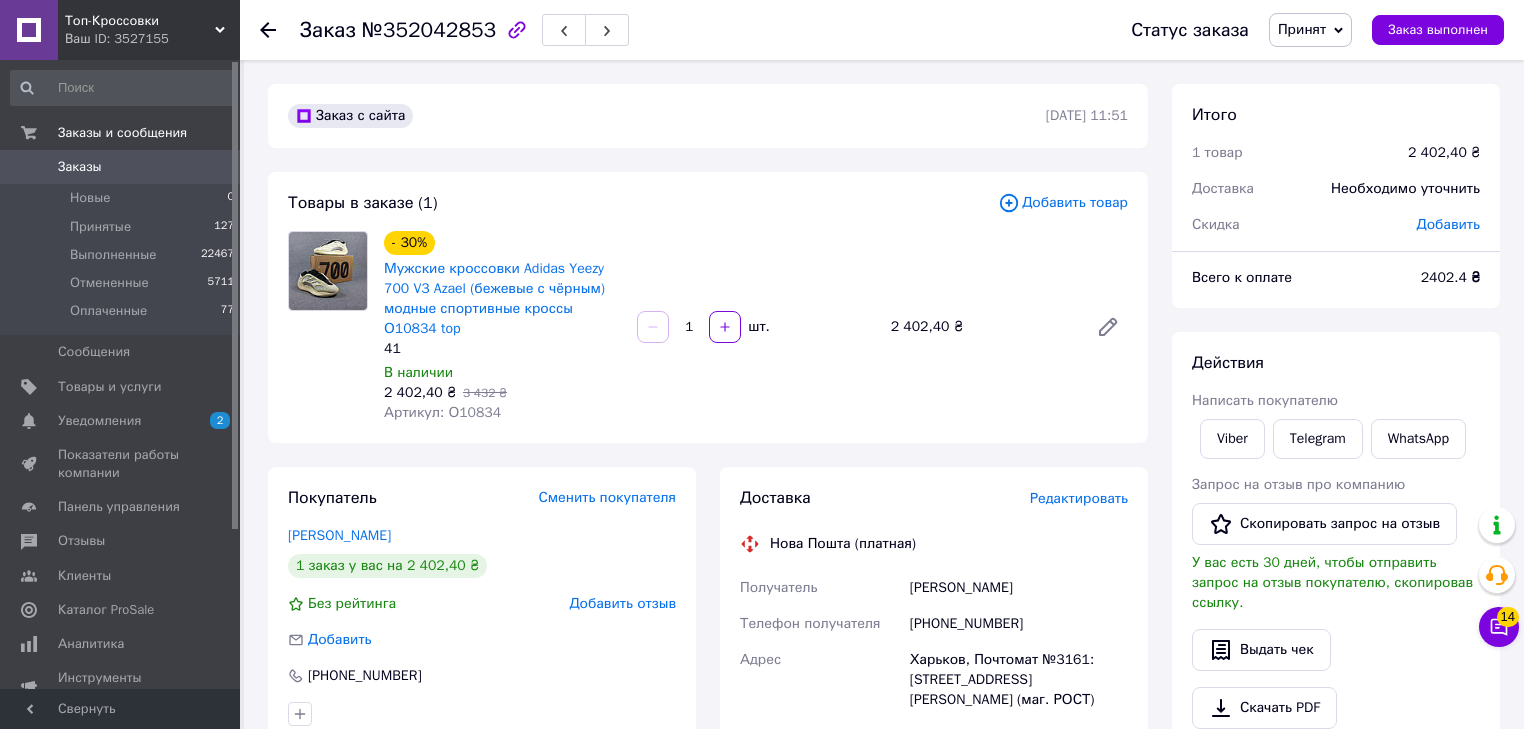 click on "Топ-Кроссовки" at bounding box center [140, 21] 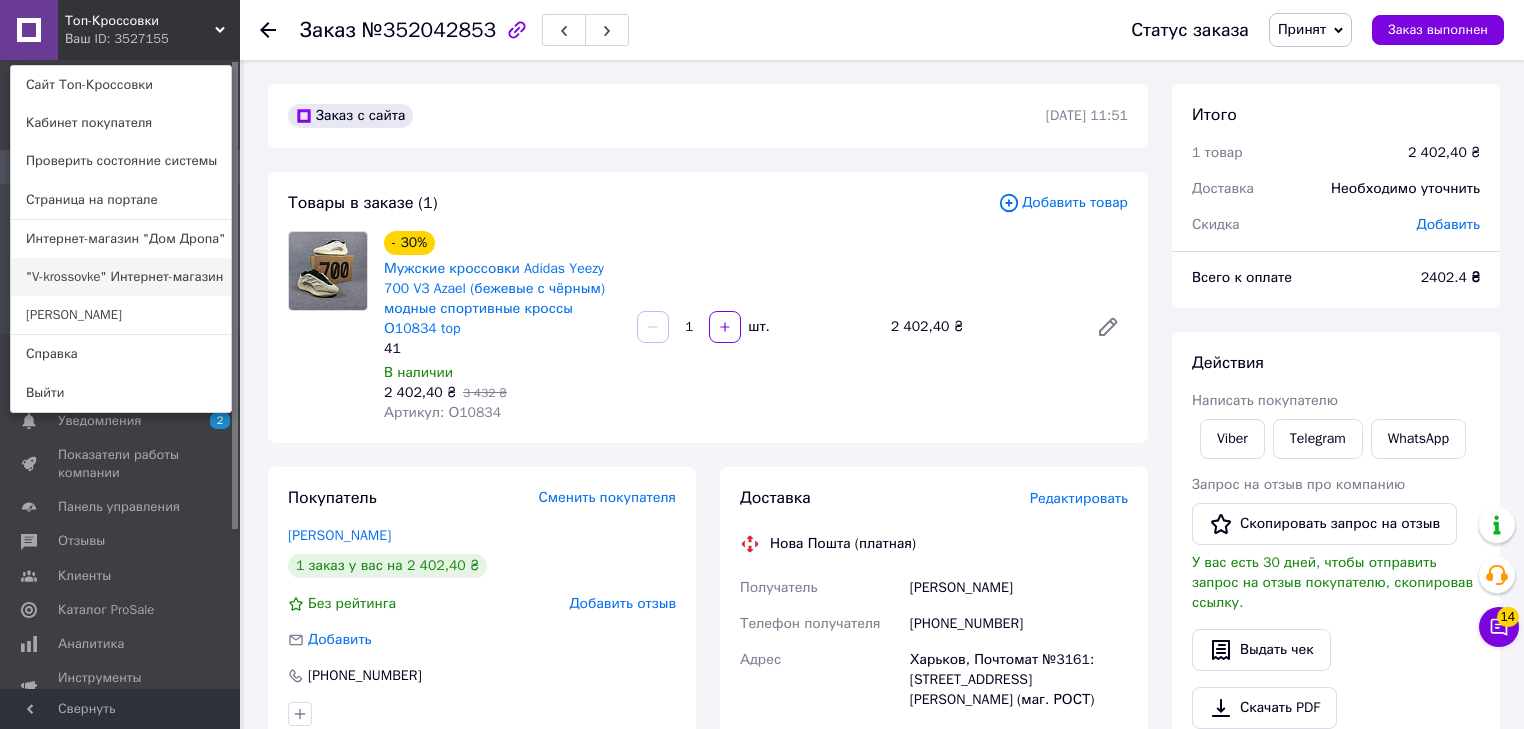 click on ""V-krossovke" Интернет-магазин" at bounding box center [121, 277] 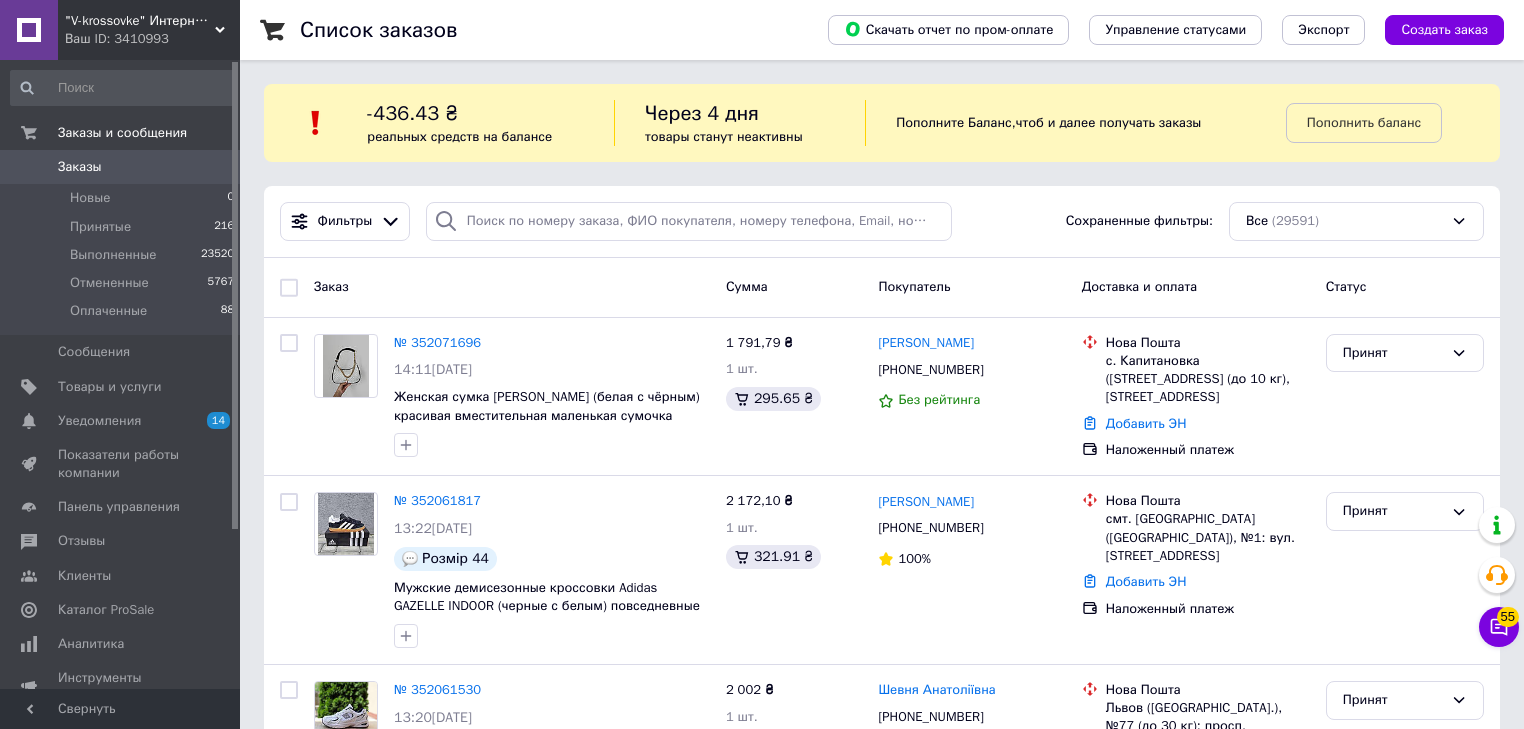 scroll, scrollTop: 668, scrollLeft: 0, axis: vertical 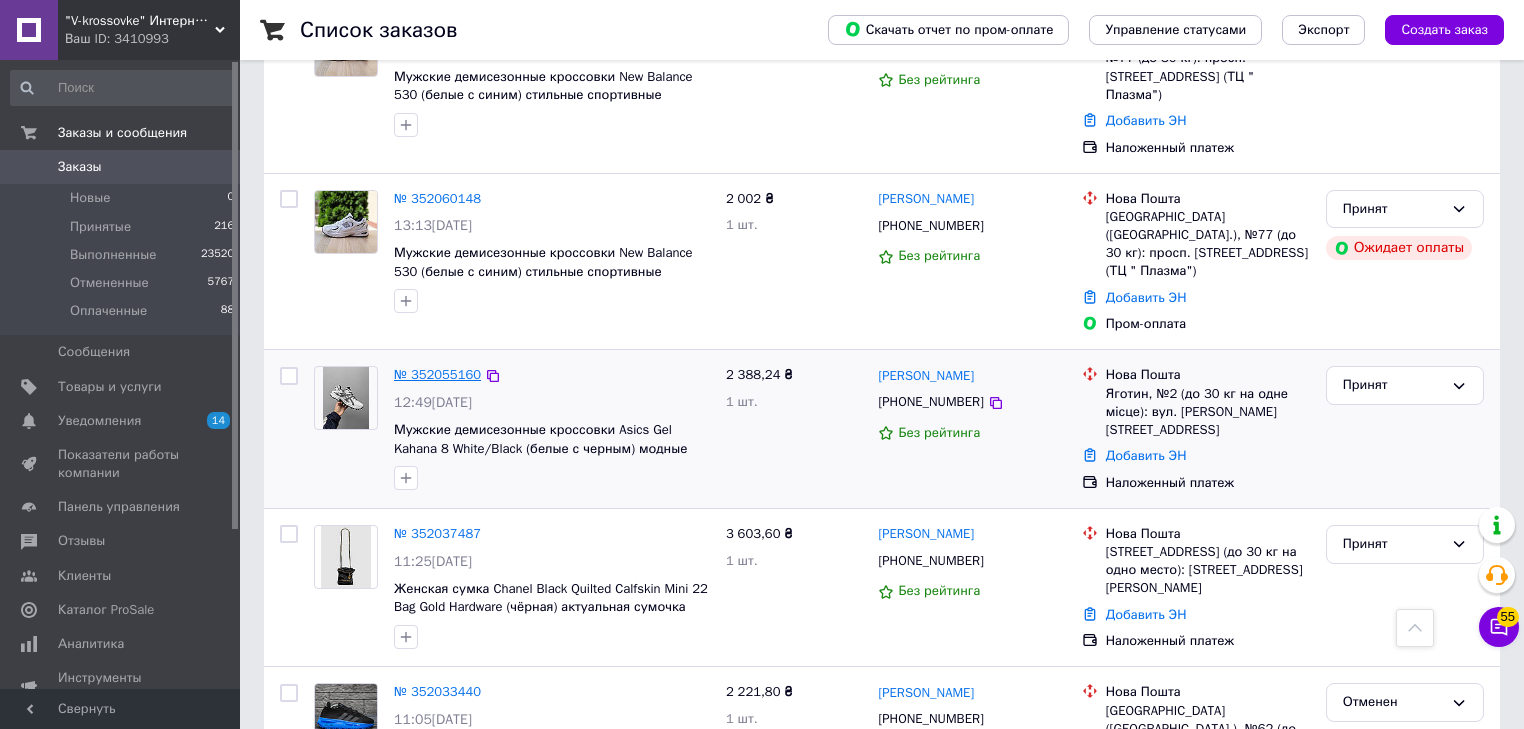 click on "№ 352055160" at bounding box center (437, 374) 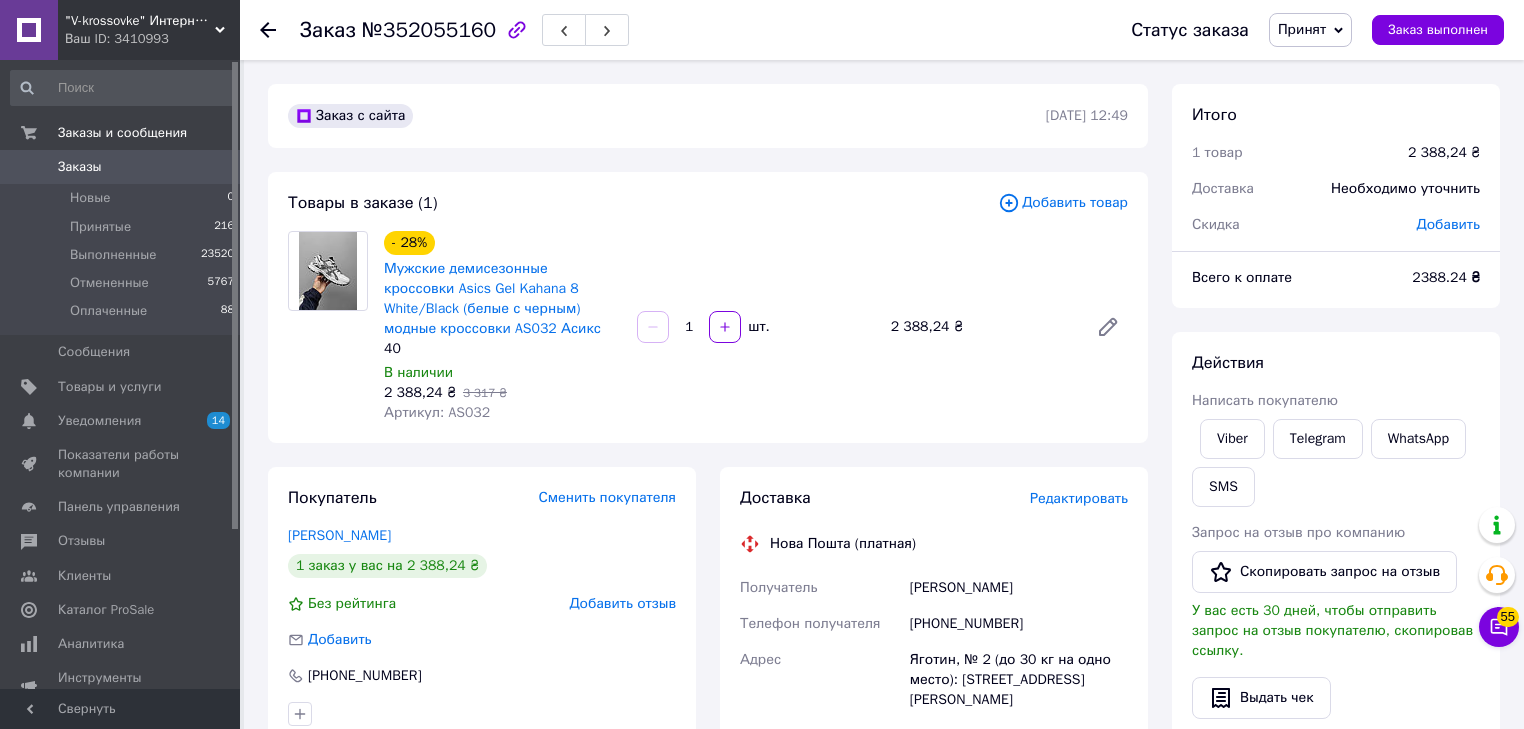 click on "Заказы" at bounding box center (121, 167) 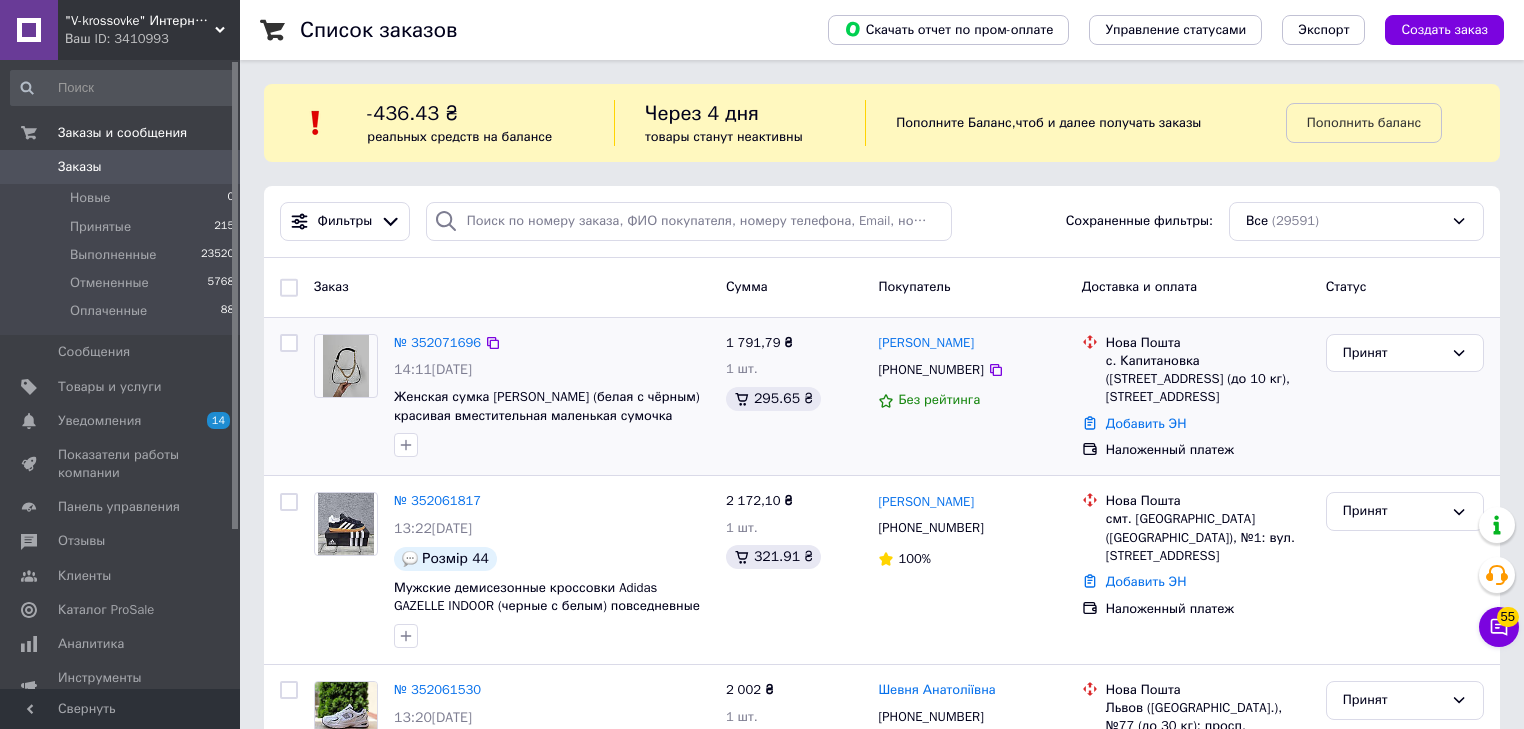 click on "№ 352071696" at bounding box center (437, 343) 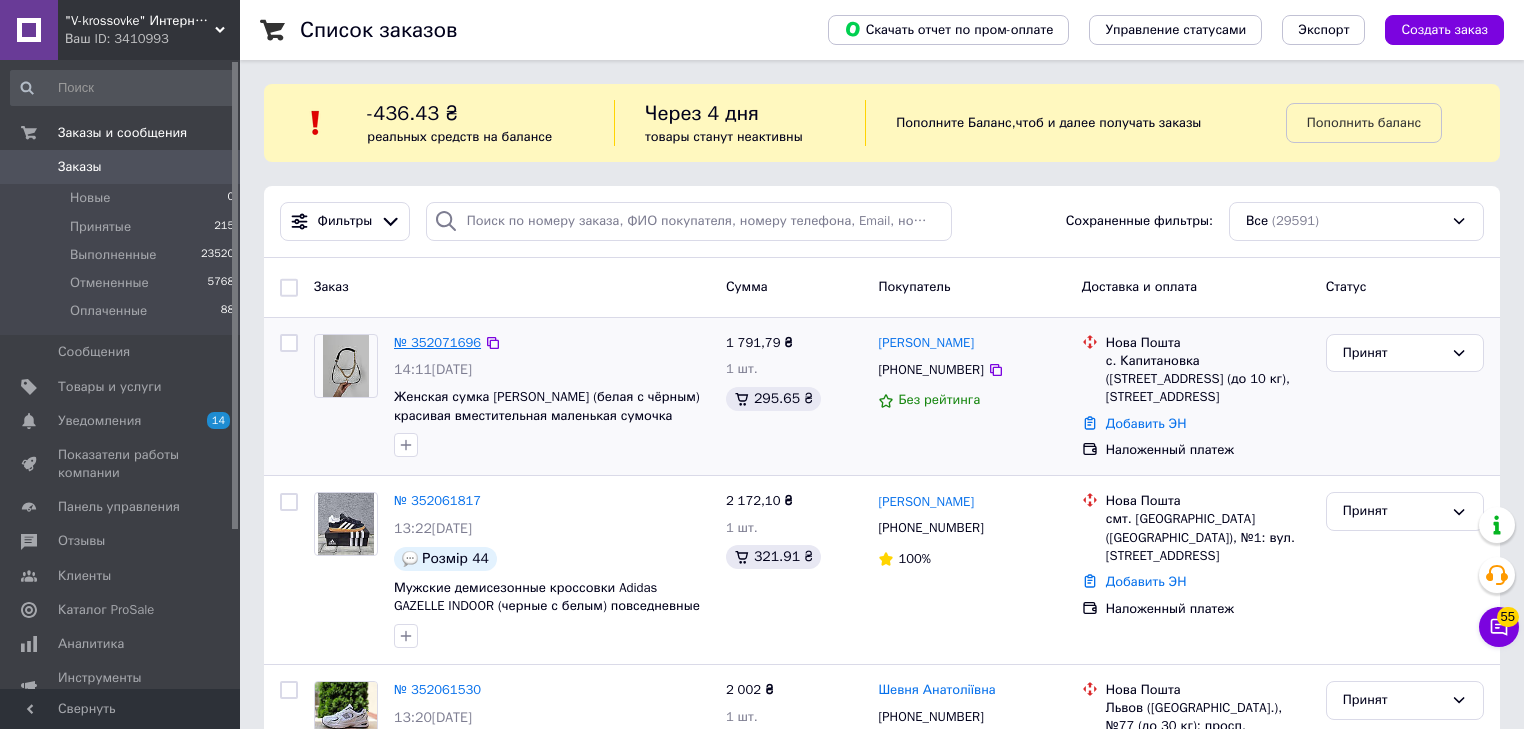 click on "№ 352071696" at bounding box center (437, 342) 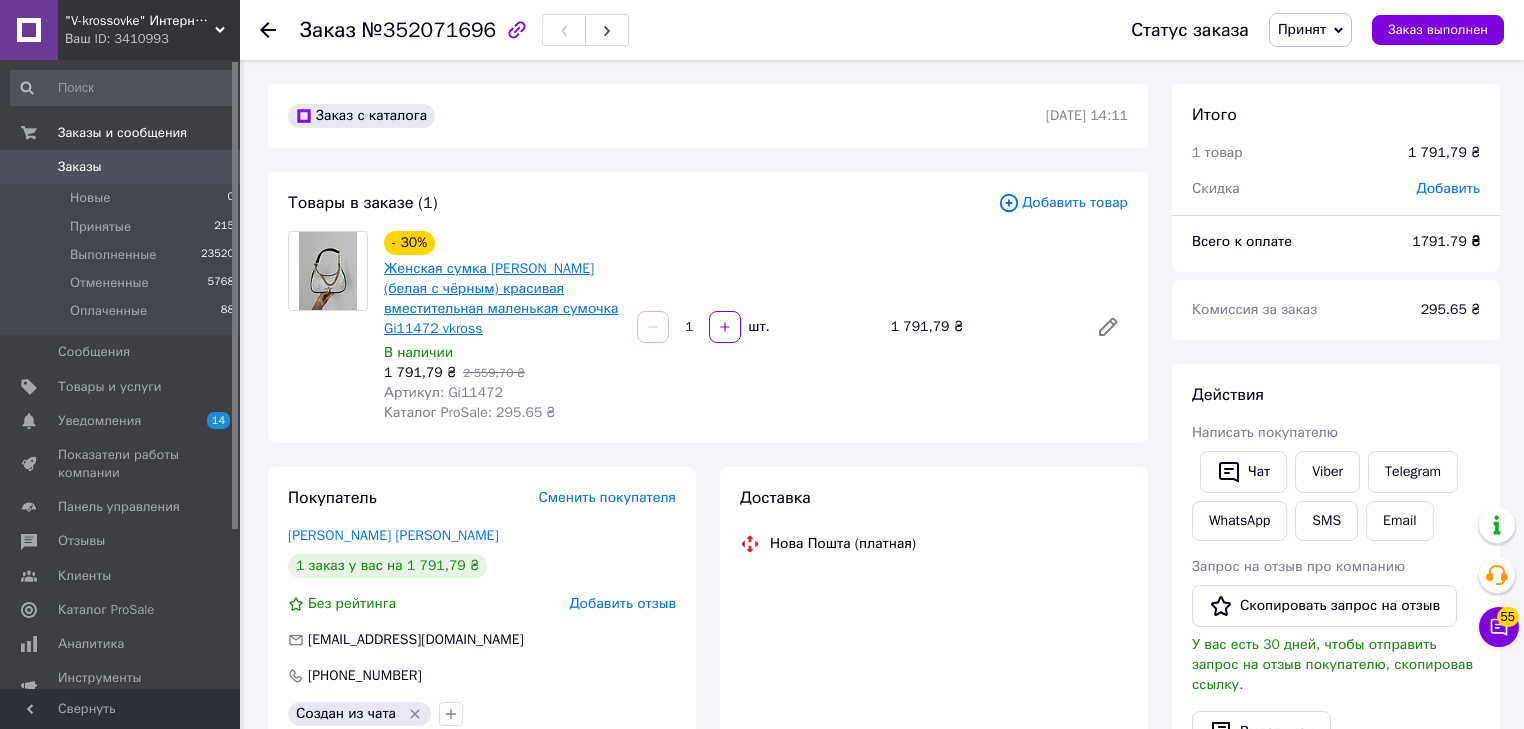 click on "Женская сумка Michael Kors (белая с чёрным) красивая вместительная маленькая сумочка Gi11472 vkross" at bounding box center (501, 298) 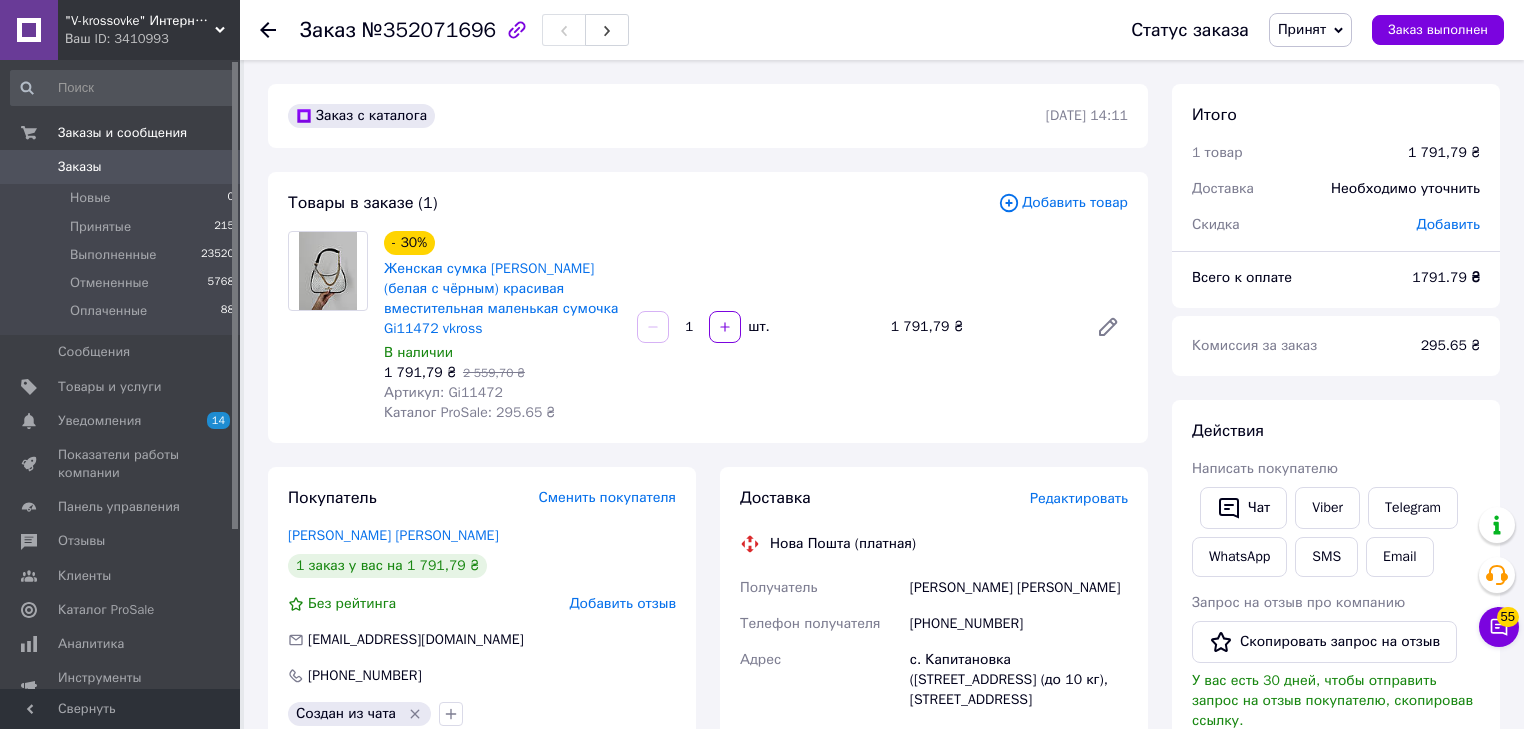 click on "Заказы" at bounding box center [80, 167] 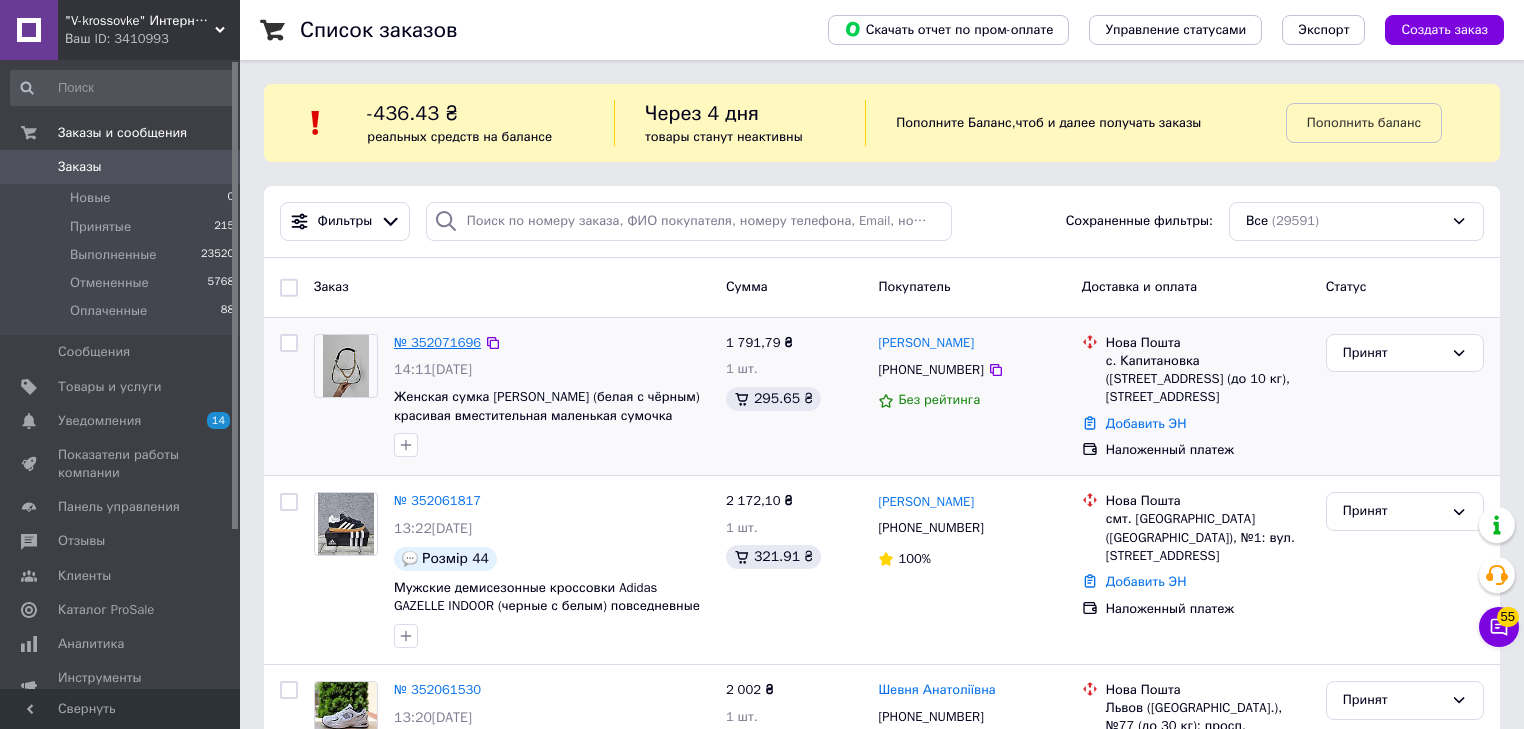 click on "№ 352071696" at bounding box center (437, 343) 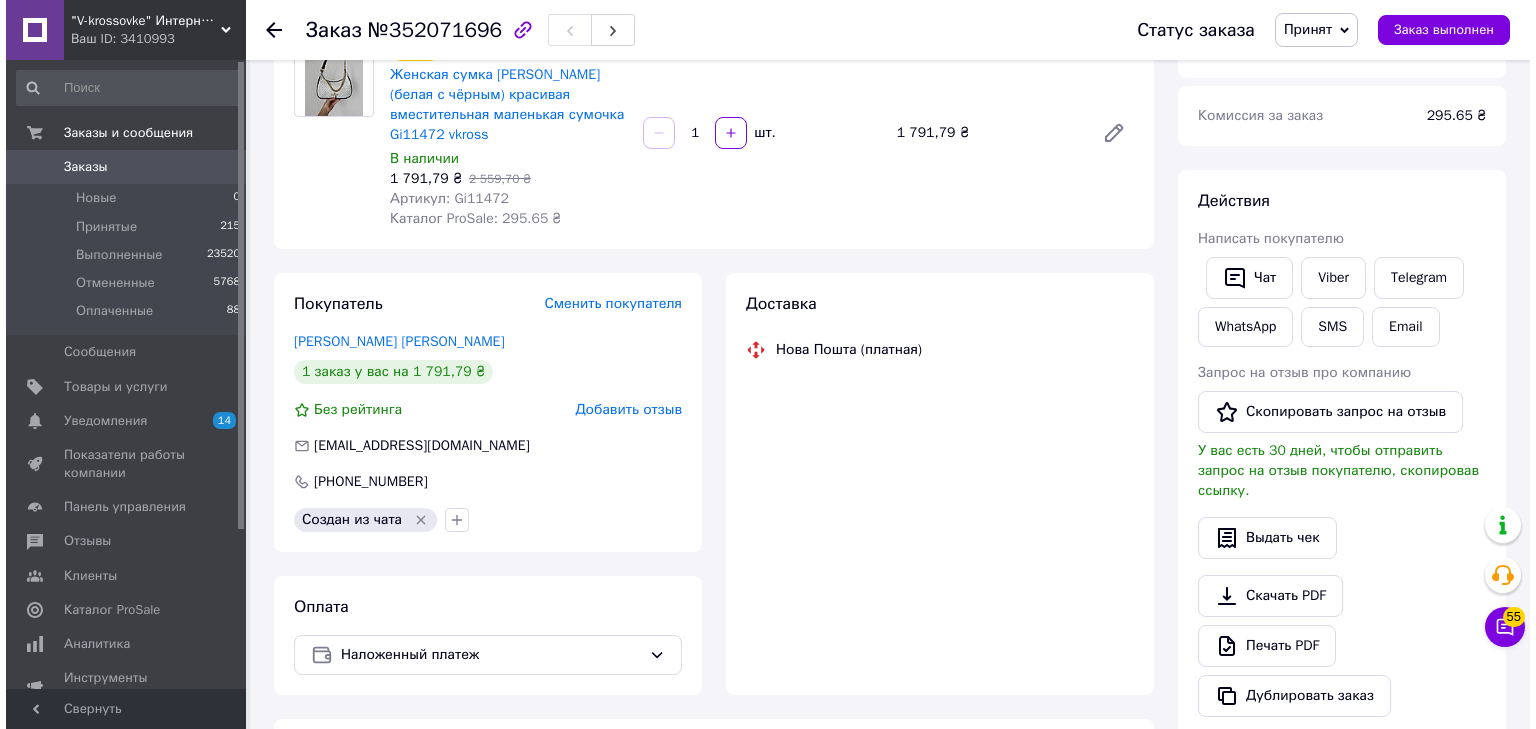 scroll, scrollTop: 240, scrollLeft: 0, axis: vertical 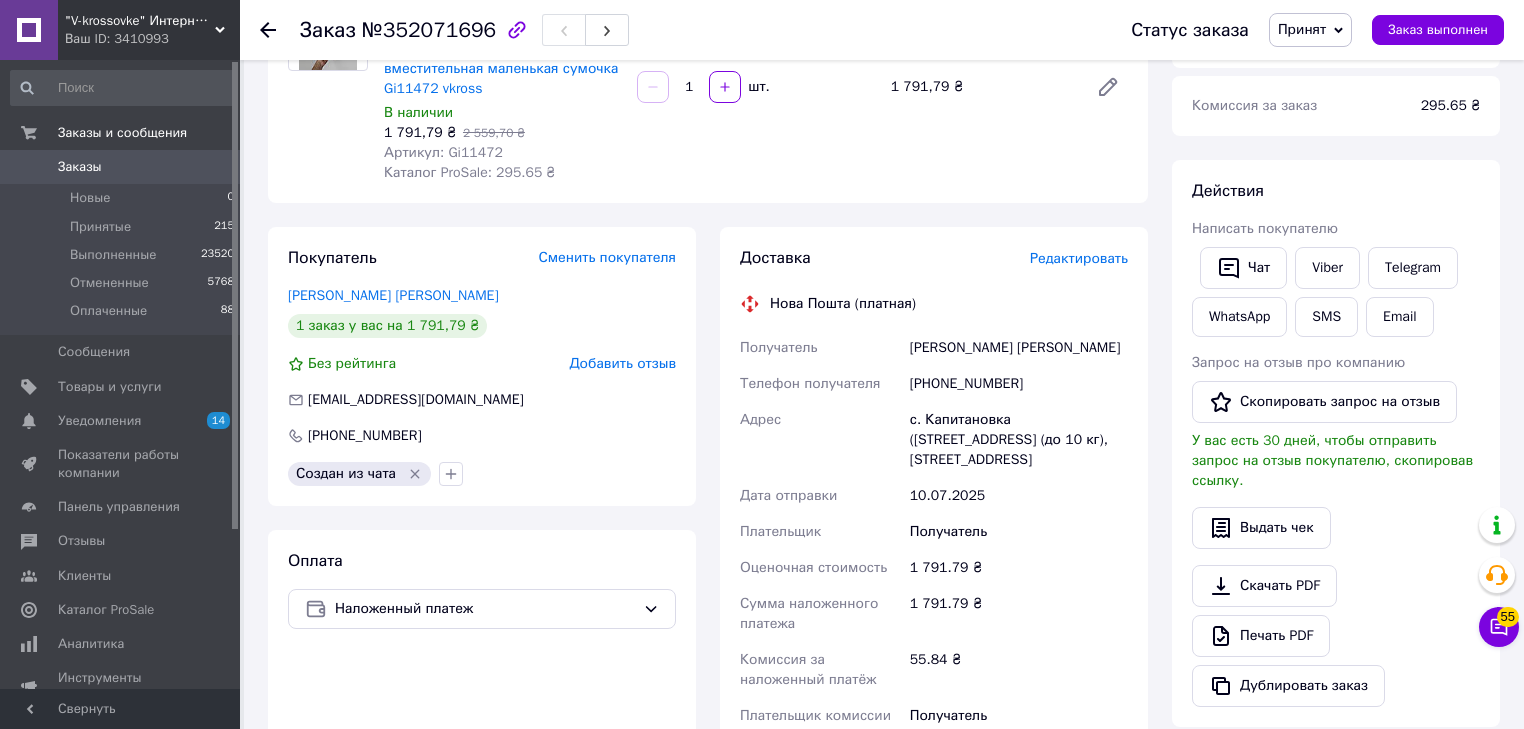 click on "Добавить отзыв" at bounding box center [622, 363] 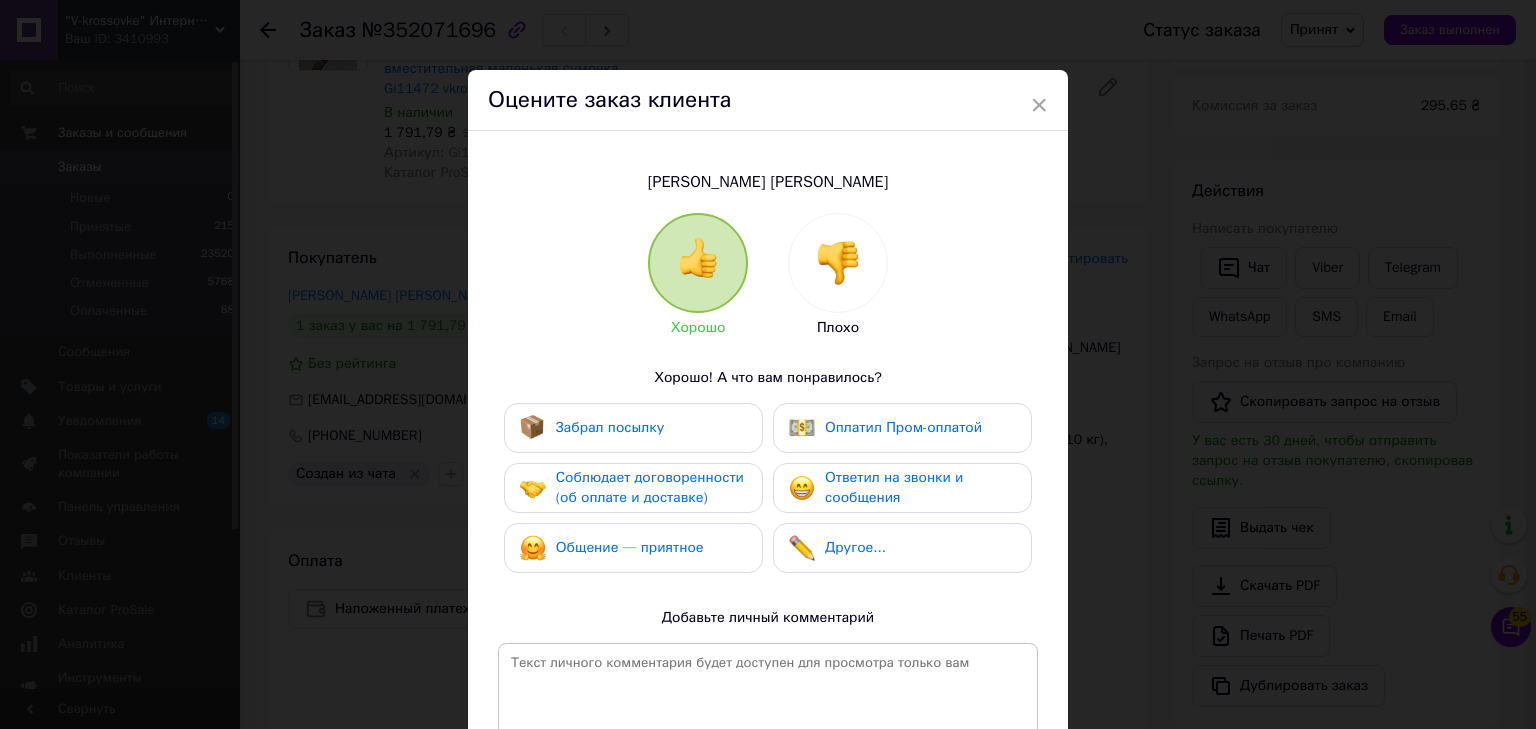 click at bounding box center (838, 263) 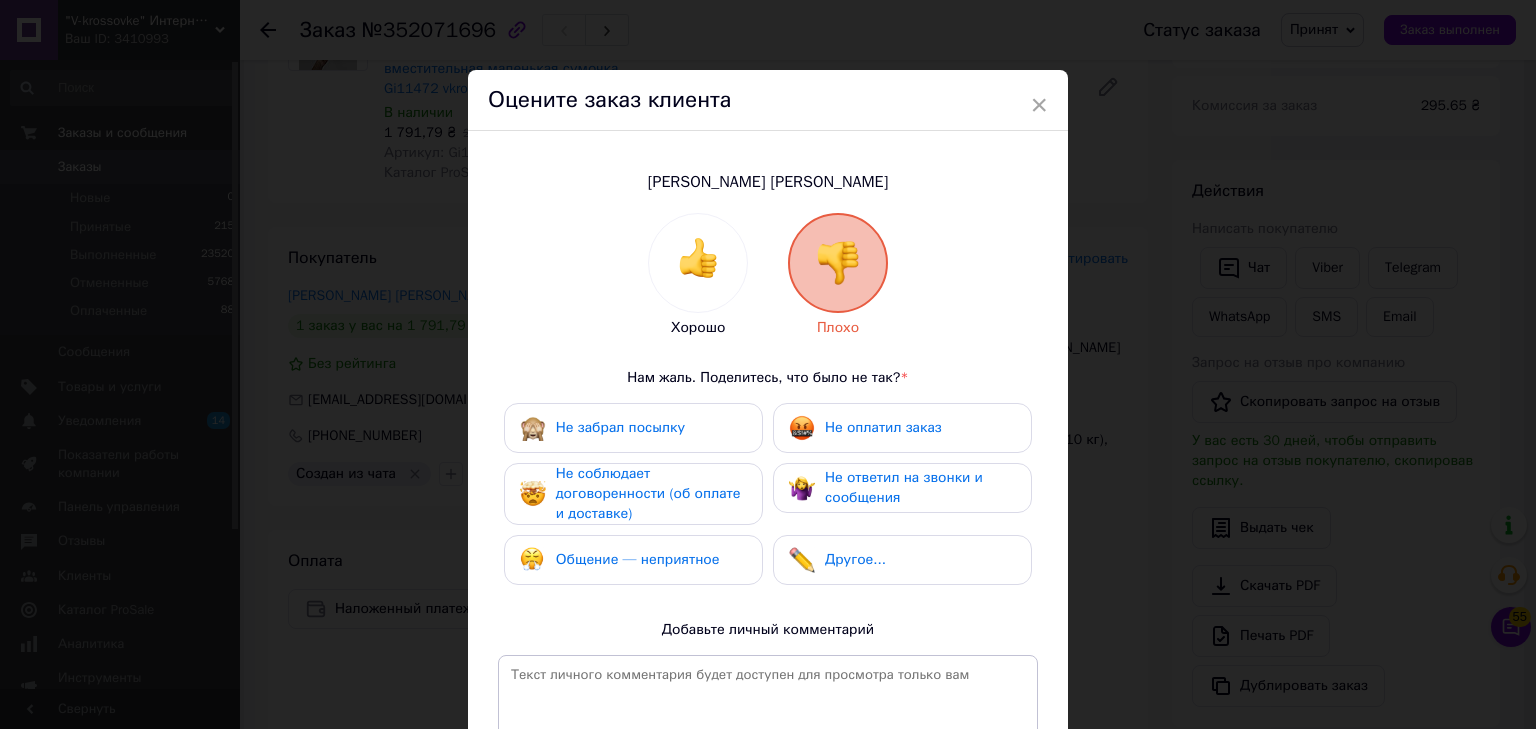 click on "Не оплатил заказ" at bounding box center [883, 427] 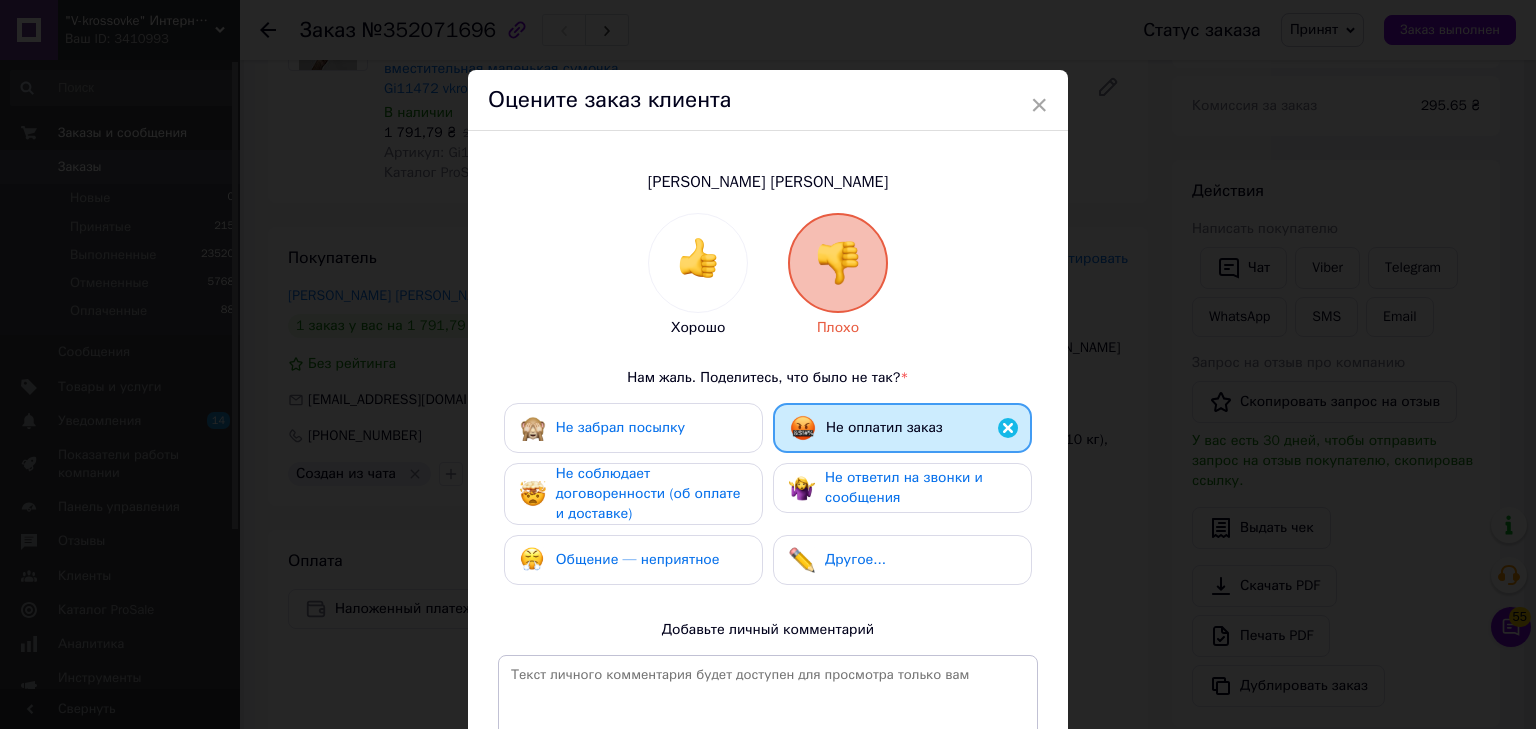 click on "Не ответил на звонки и сообщения" at bounding box center [904, 487] 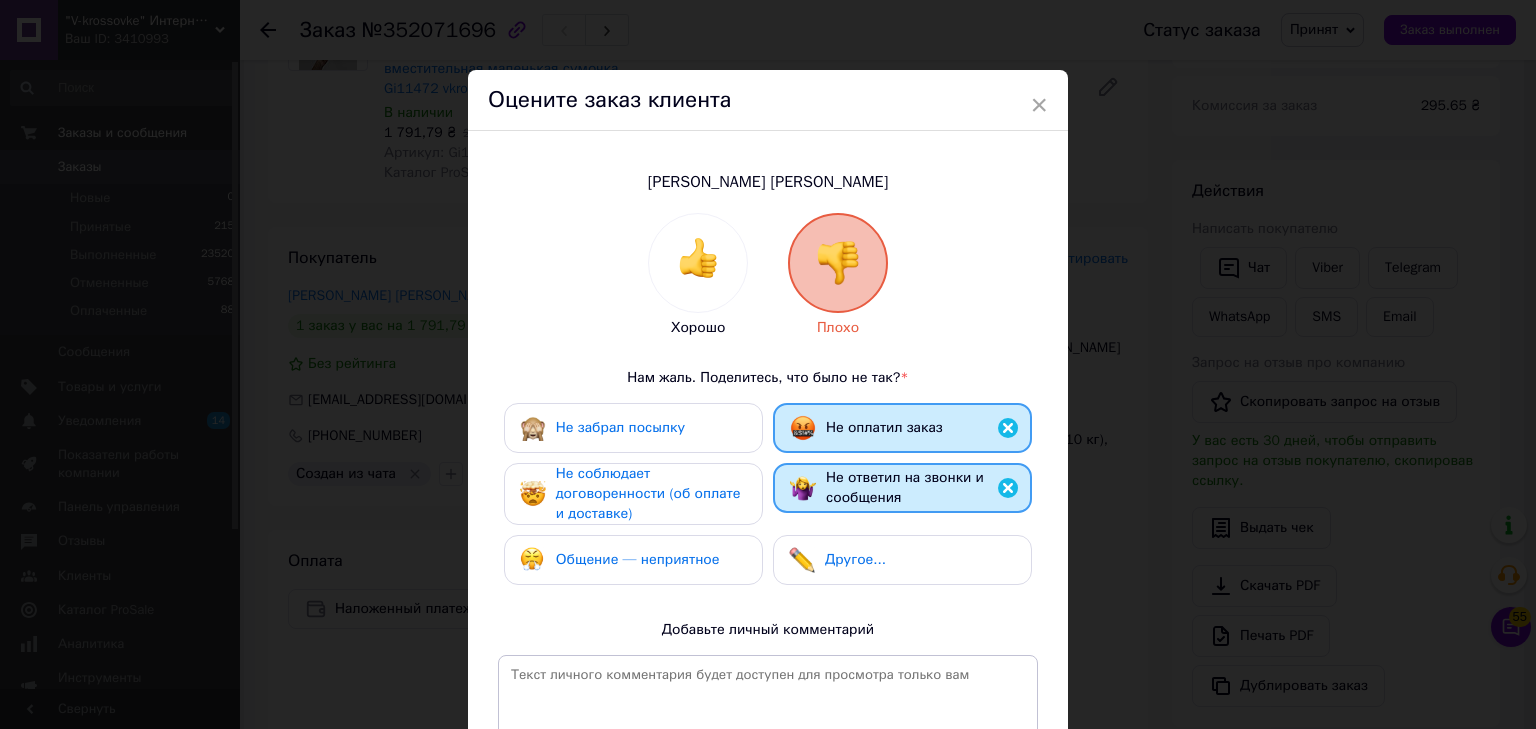 click on "Не забрал посылку Не оплатил заказ Не соблюдает договоренности (об оплате и доставке) Не ответил на звонки и сообщения Общение — неприятное Другое..." at bounding box center (768, 499) 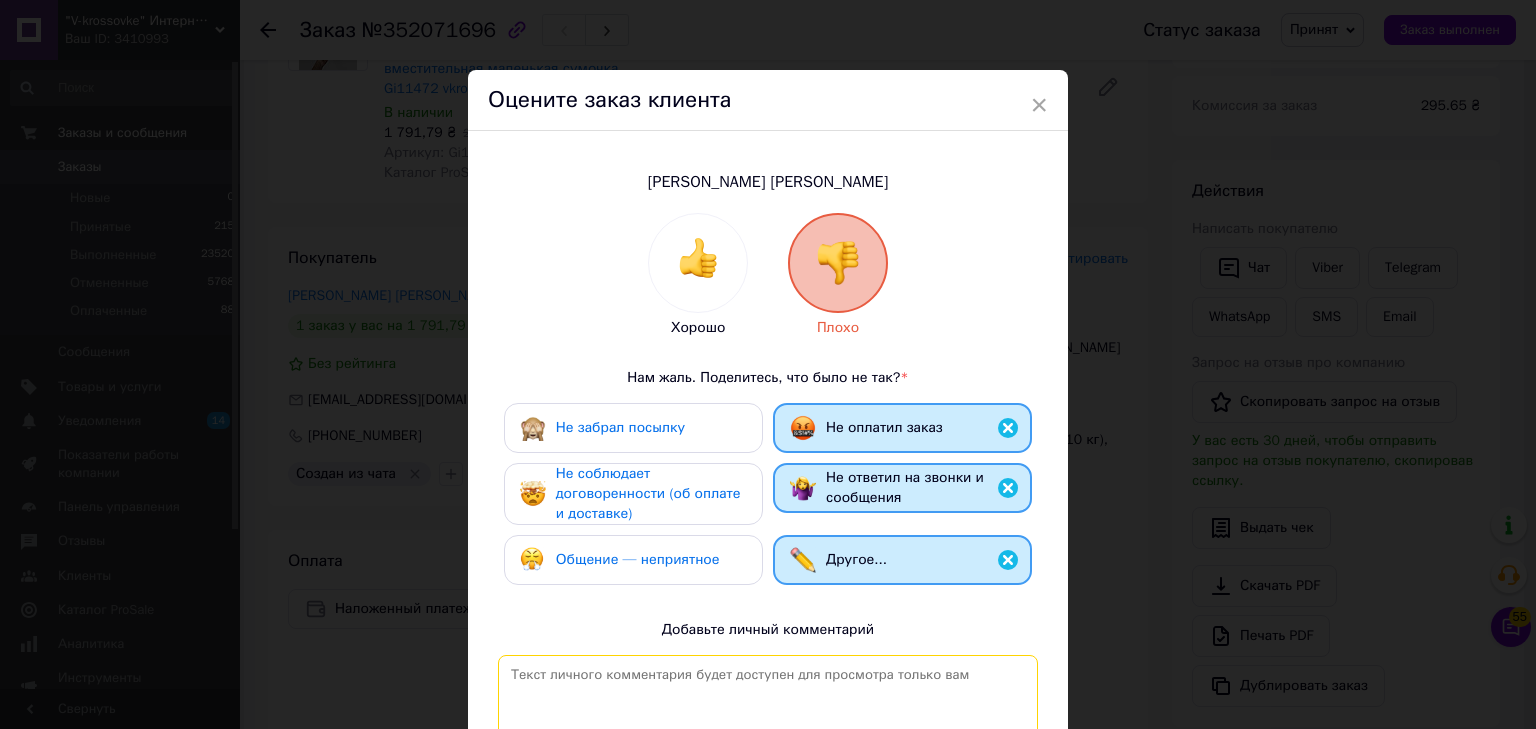 click at bounding box center (768, 738) 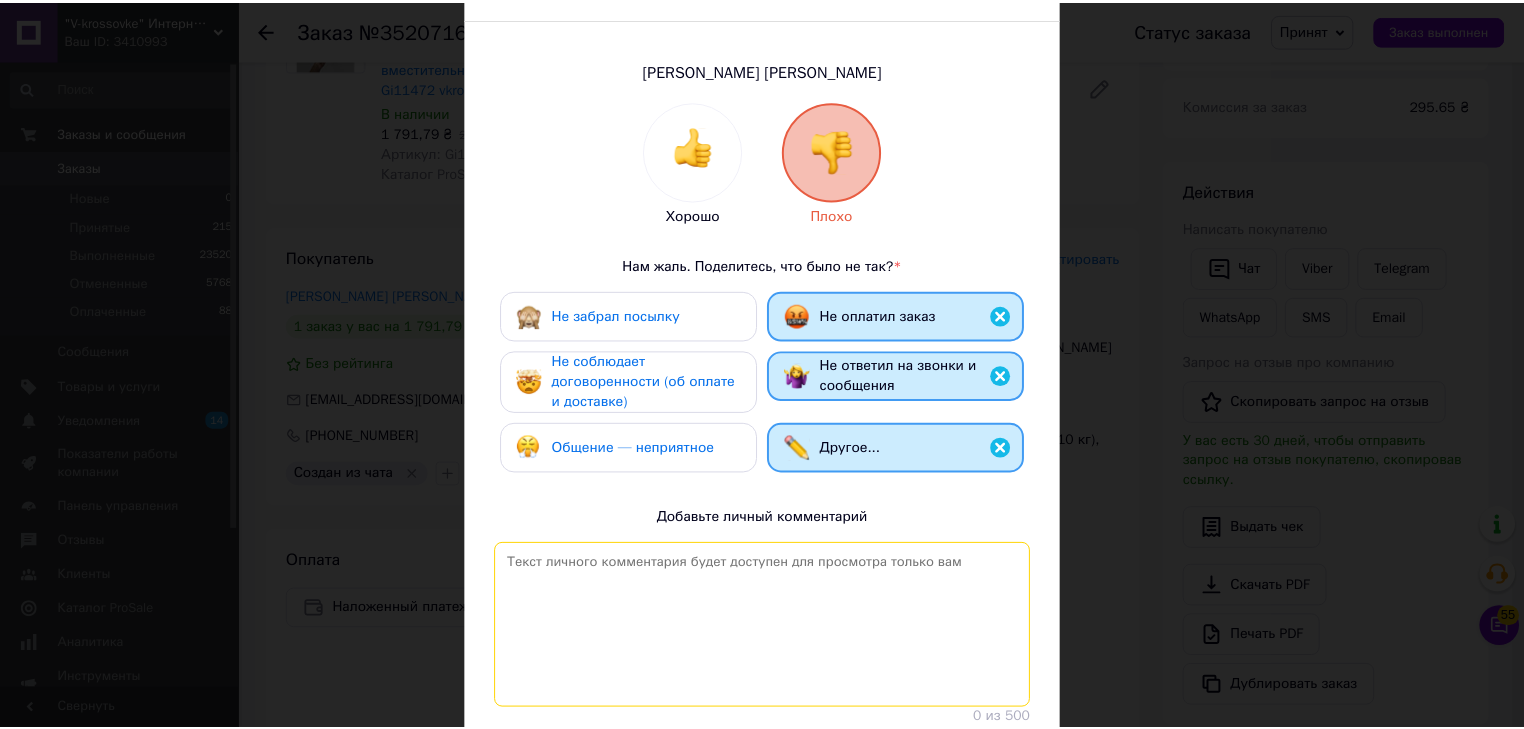 scroll, scrollTop: 260, scrollLeft: 0, axis: vertical 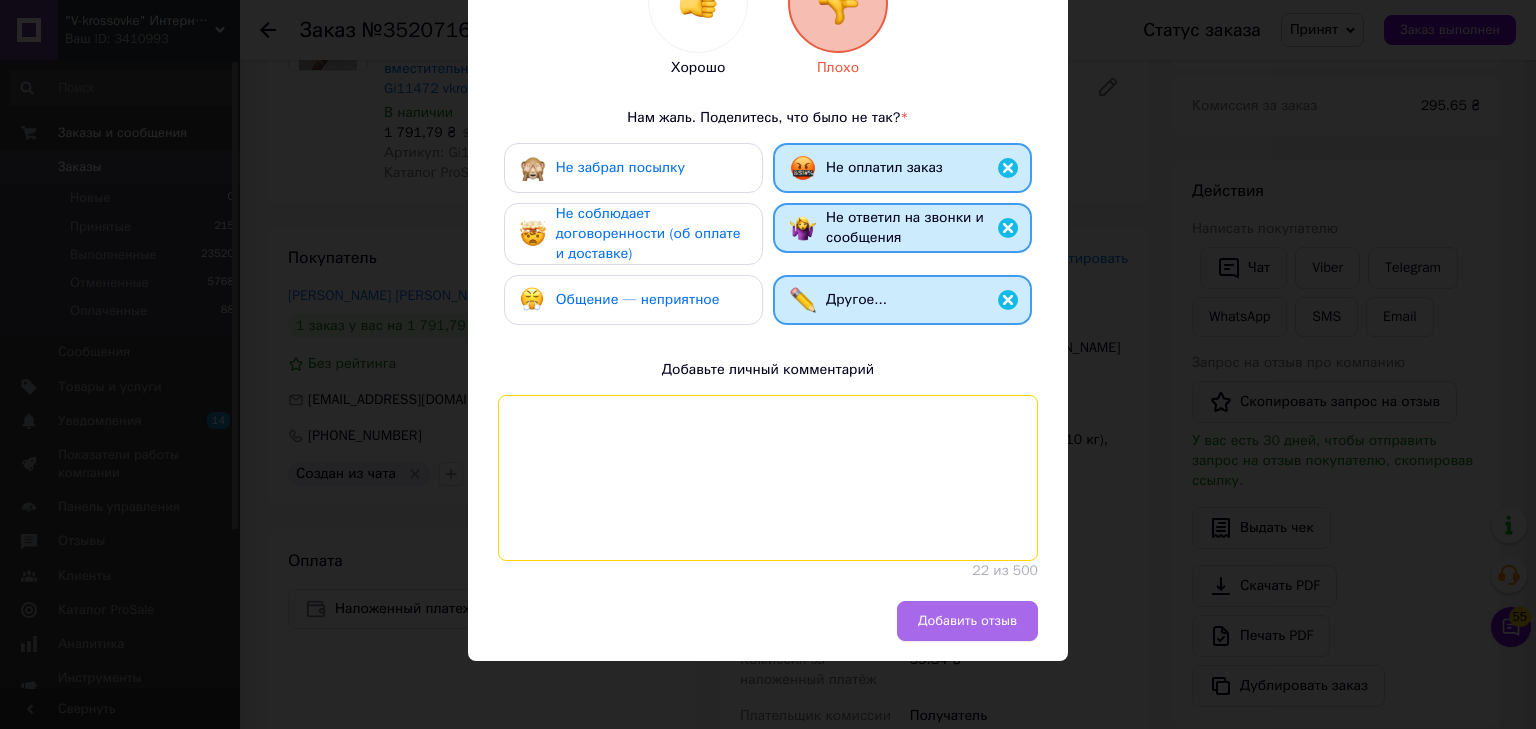 type 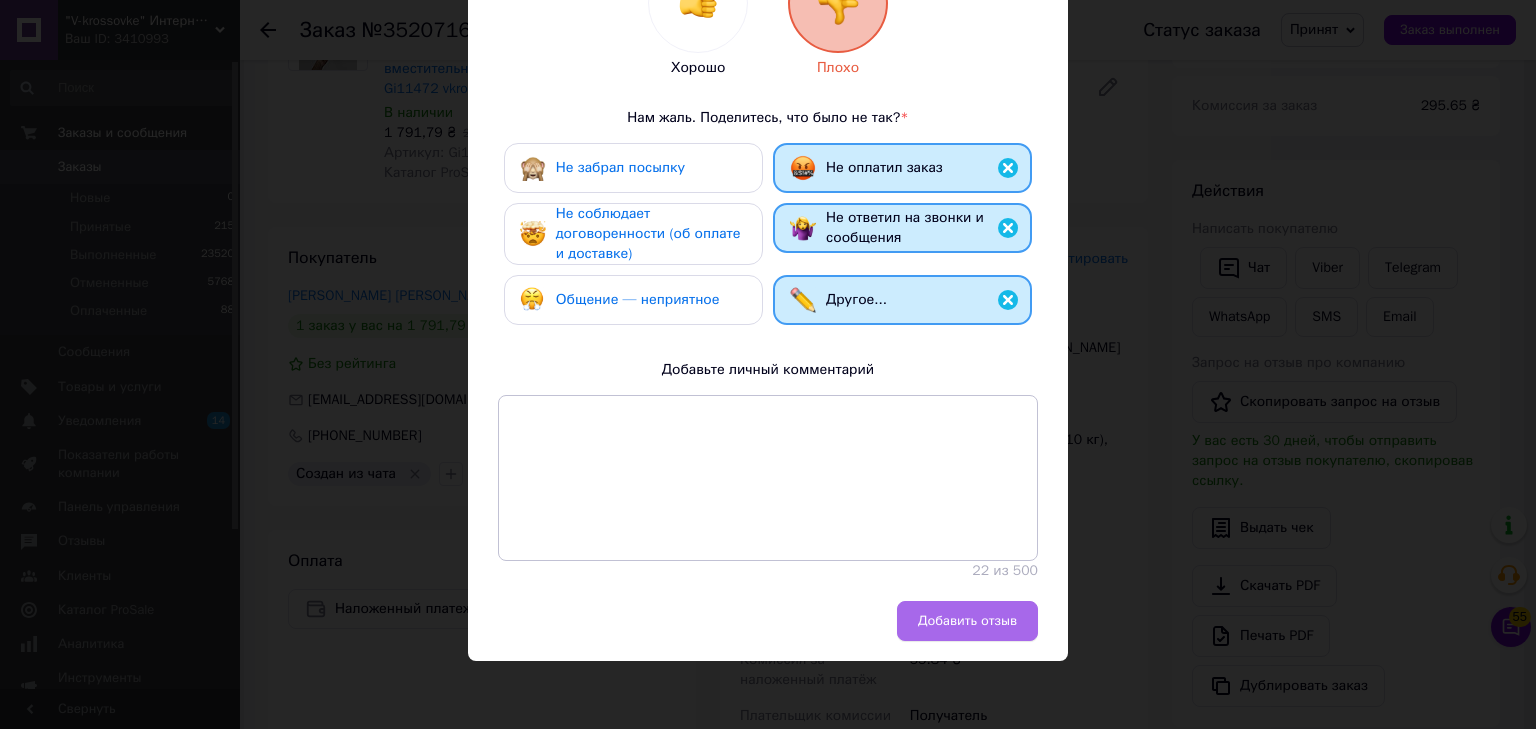 type 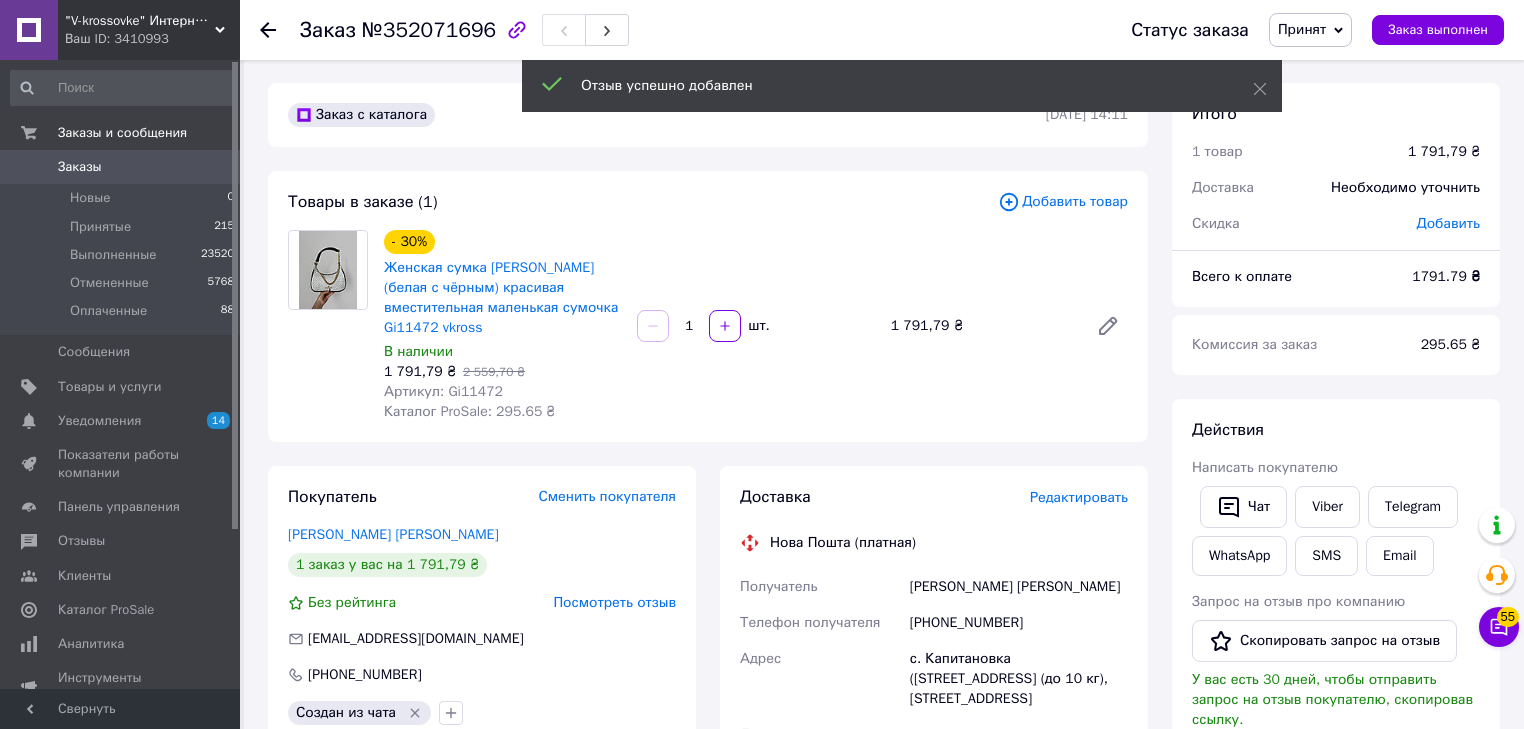scroll, scrollTop: 0, scrollLeft: 0, axis: both 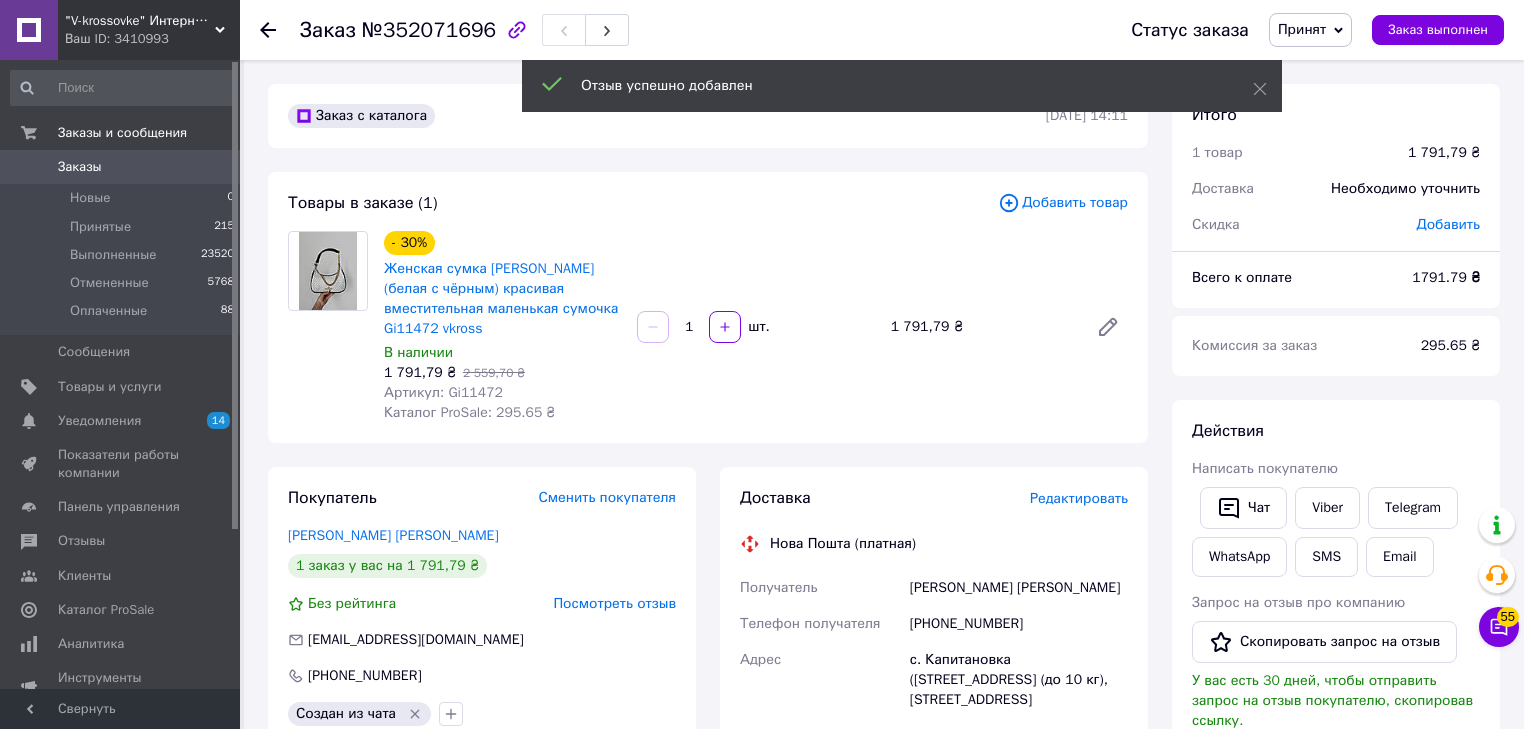 click on "1 791,79 ₴   2 559,70 ₴" at bounding box center [502, 373] 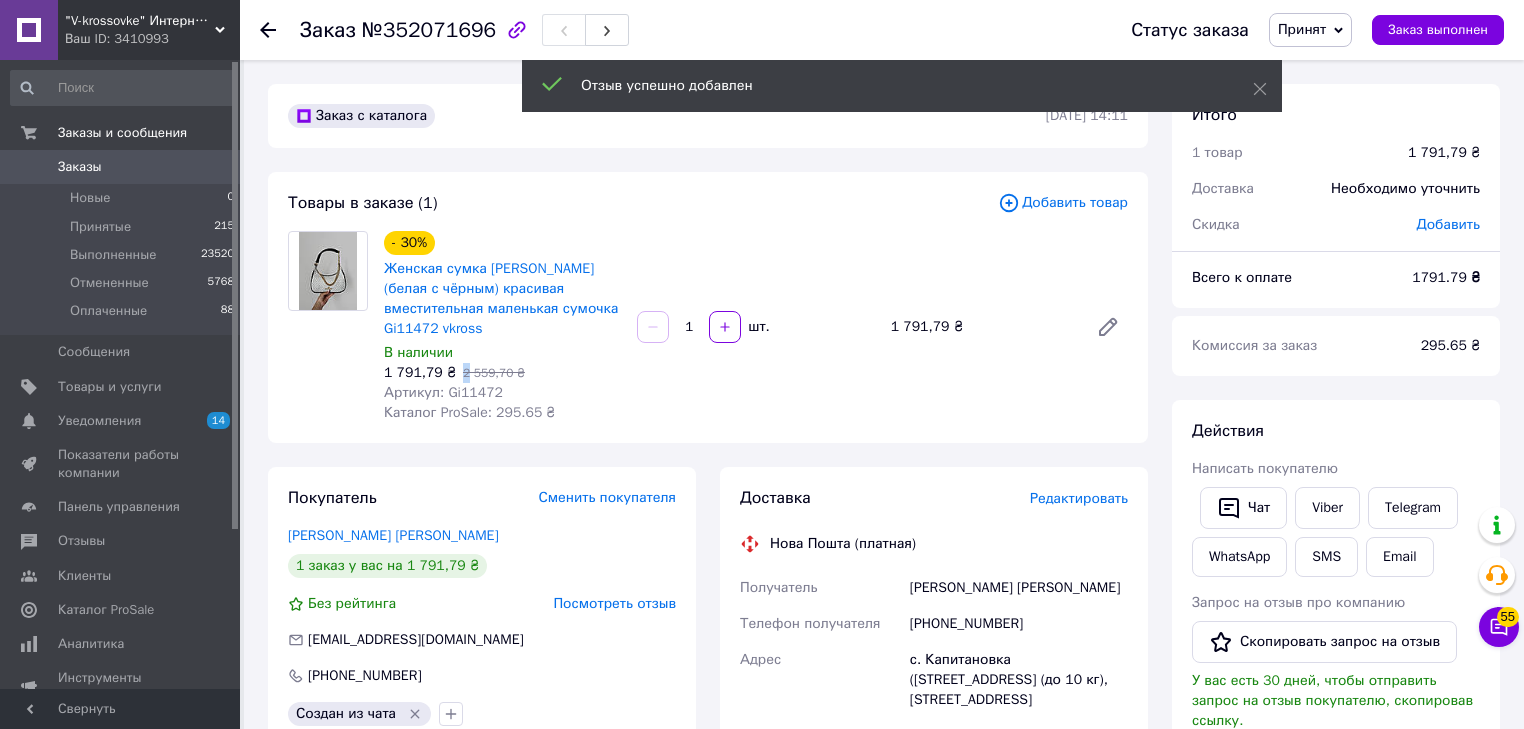 drag, startPoint x: 453, startPoint y: 361, endPoint x: 464, endPoint y: 360, distance: 11.045361 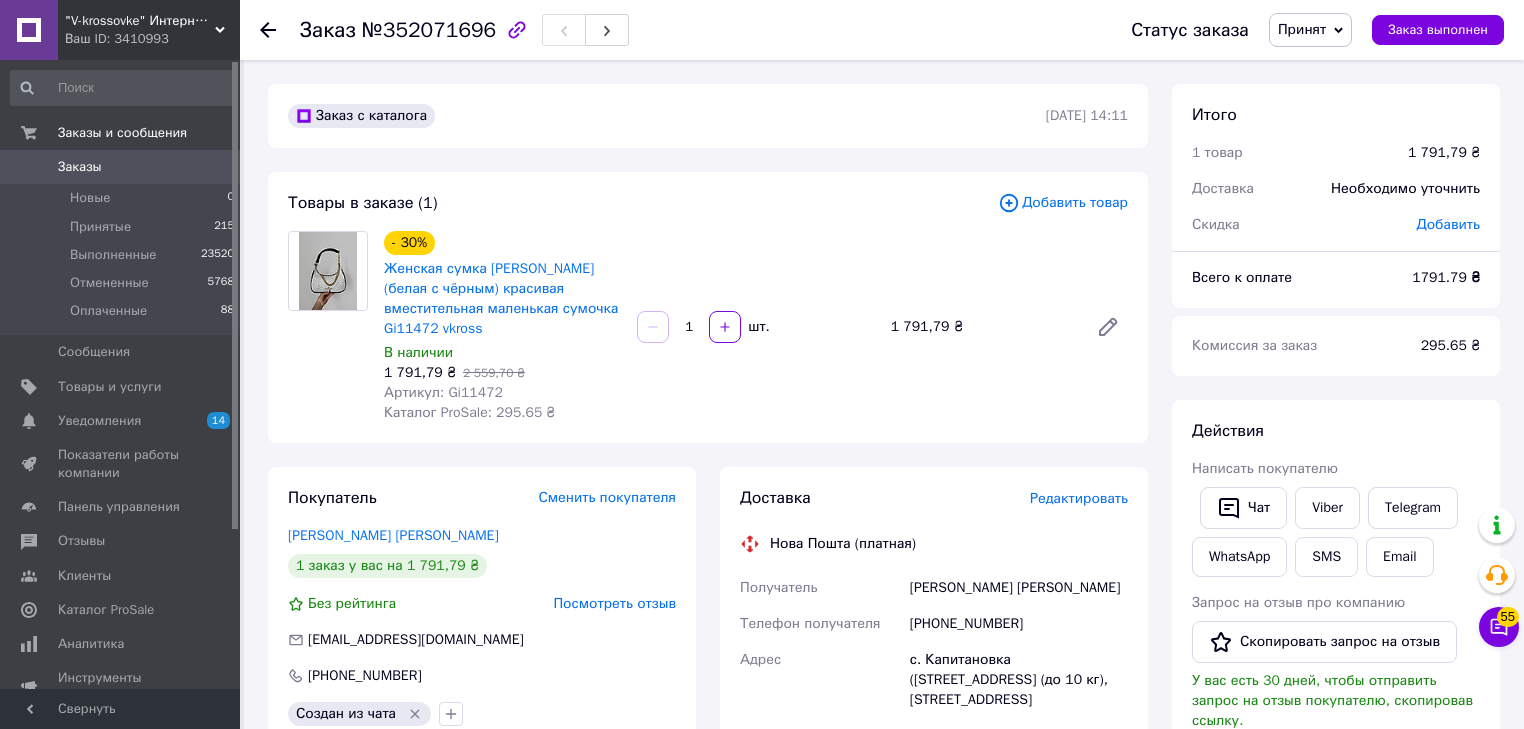 click on "2 559,70 ₴" at bounding box center [494, 373] 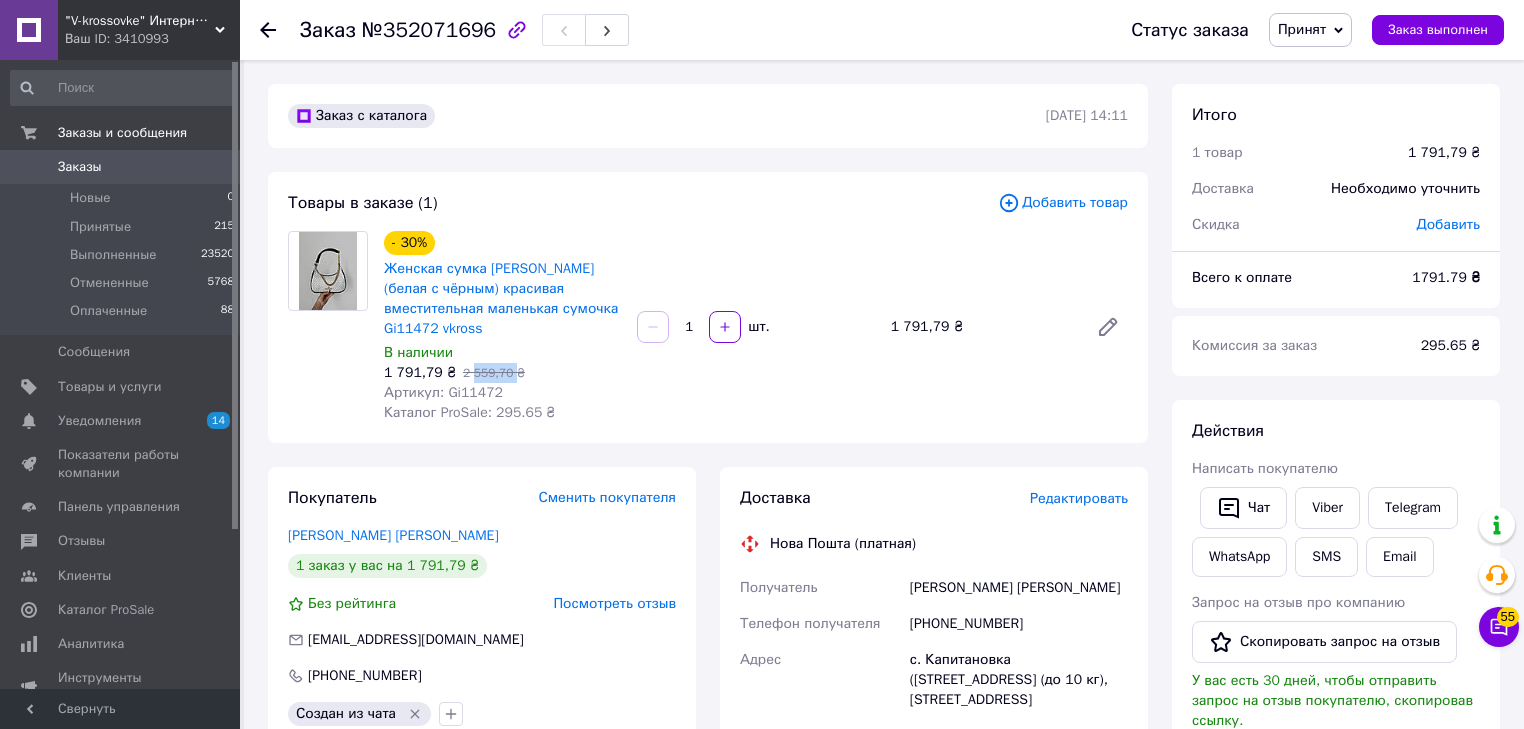 click on "2 559,70 ₴" at bounding box center (494, 373) 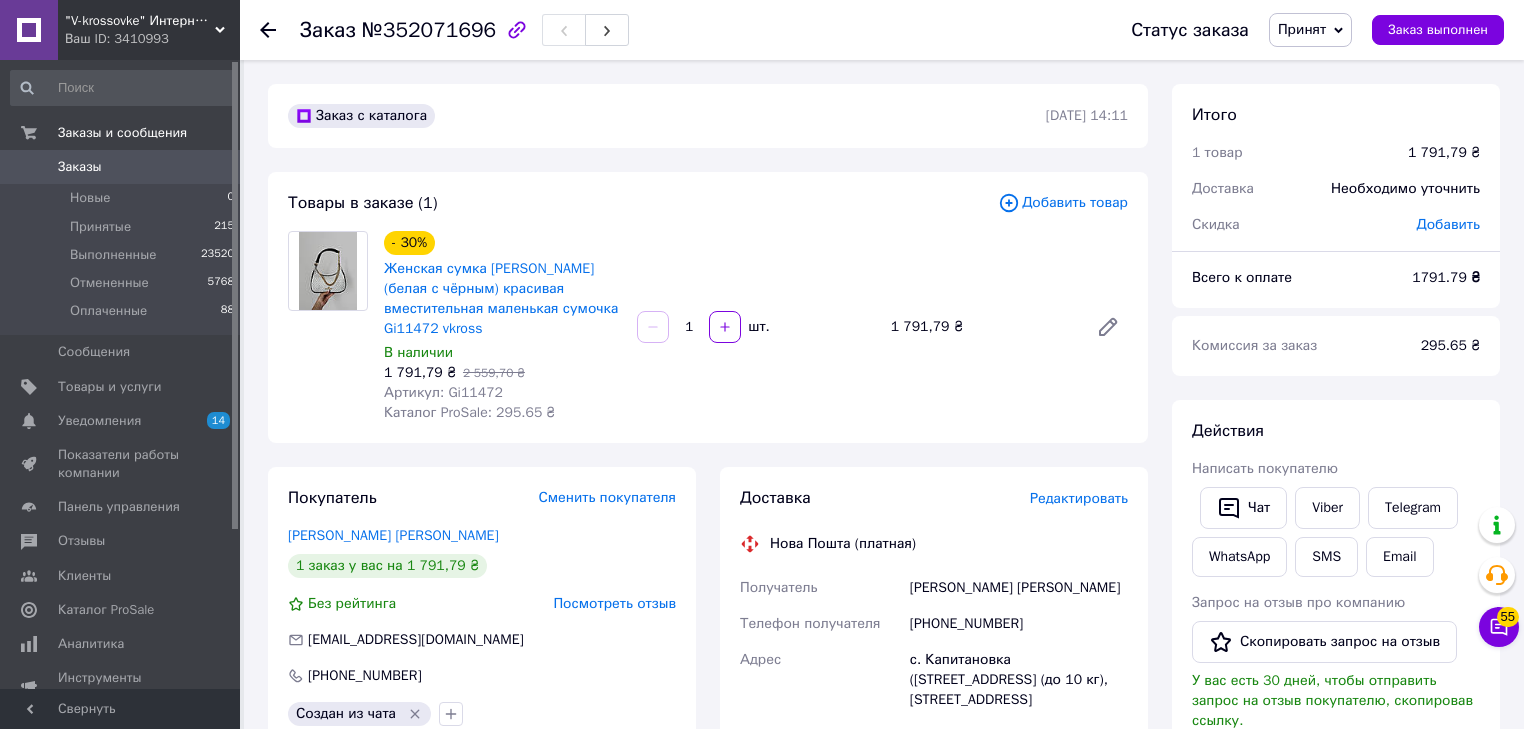 click on "Артикул: Gi11472" at bounding box center [443, 392] 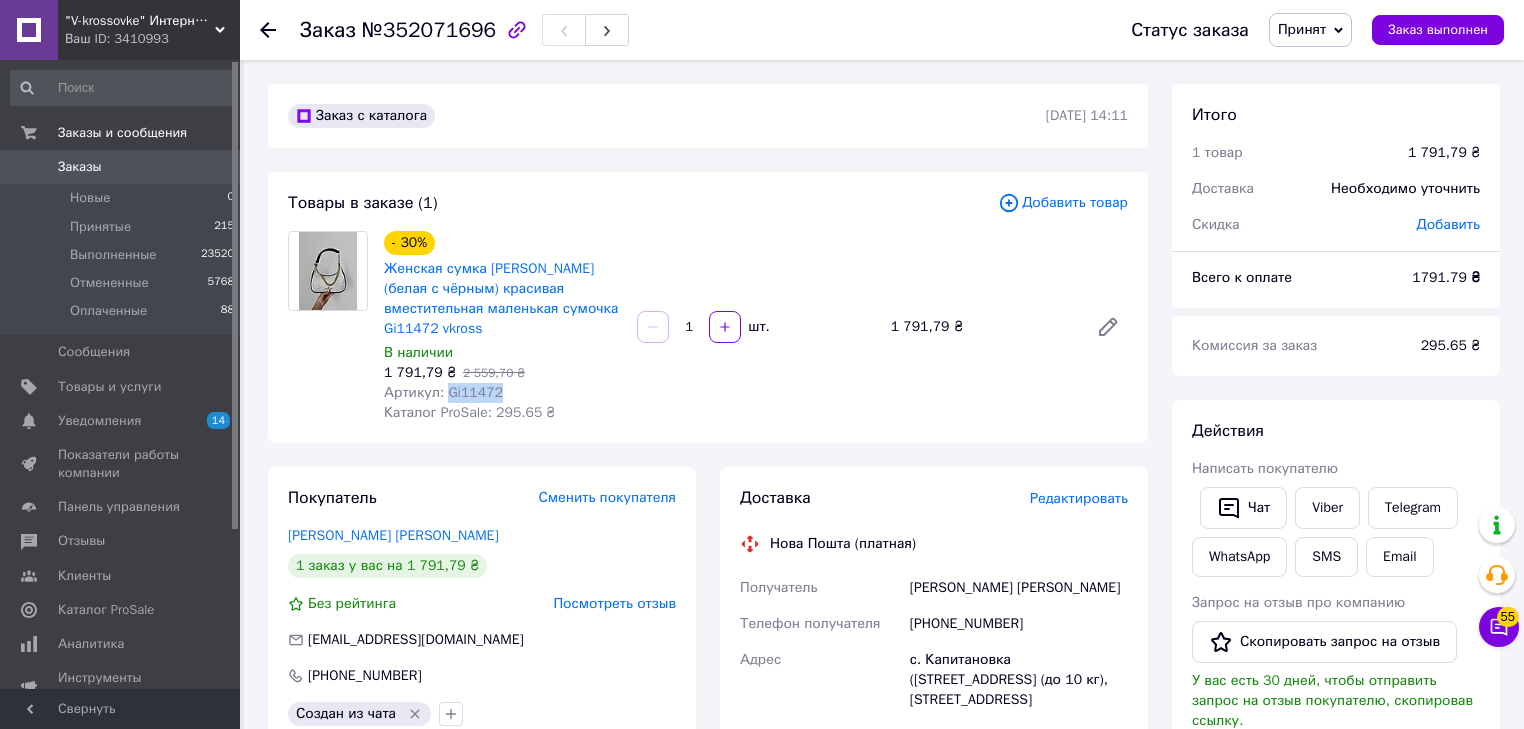 click on "Артикул: Gi11472" at bounding box center (443, 392) 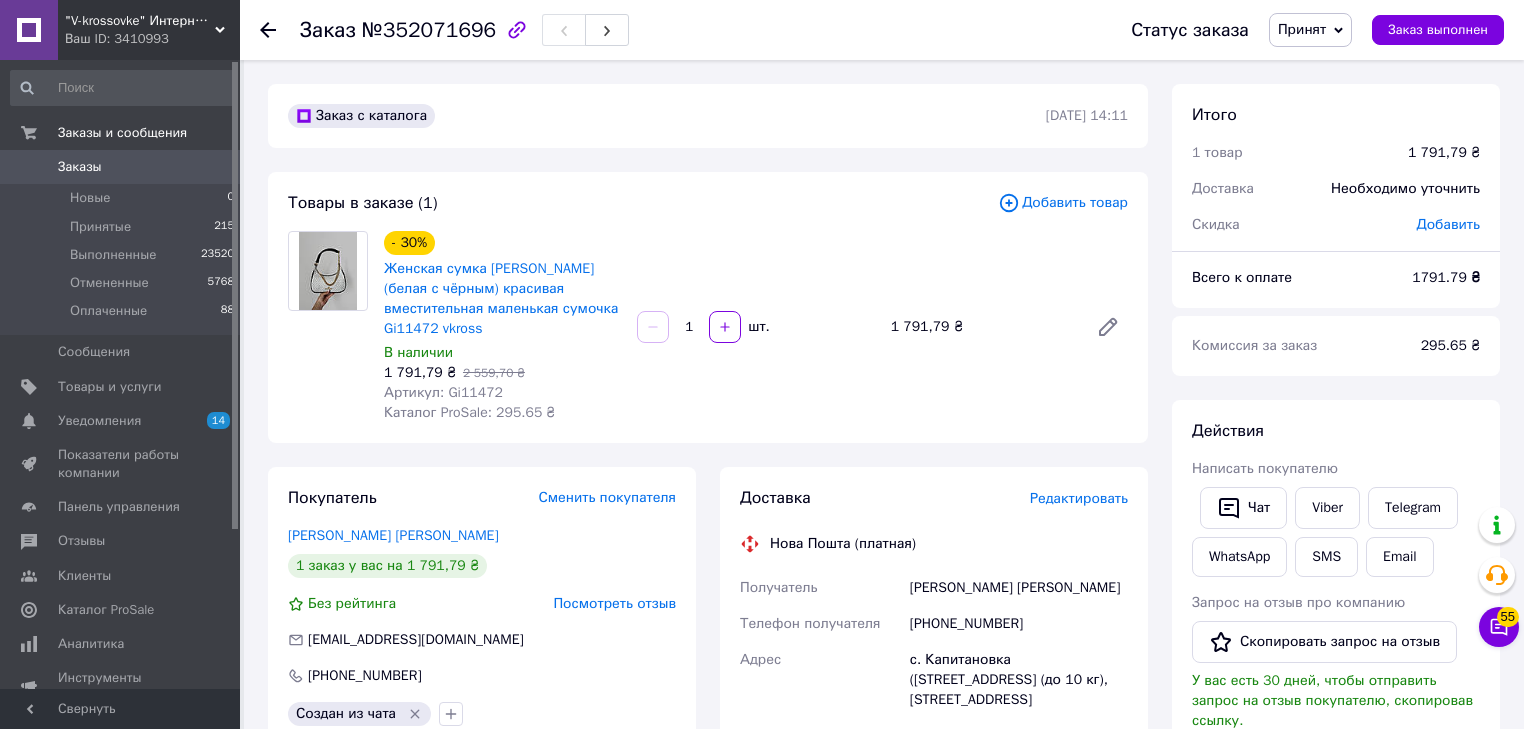click on "Посмотреть отзыв" at bounding box center (614, 603) 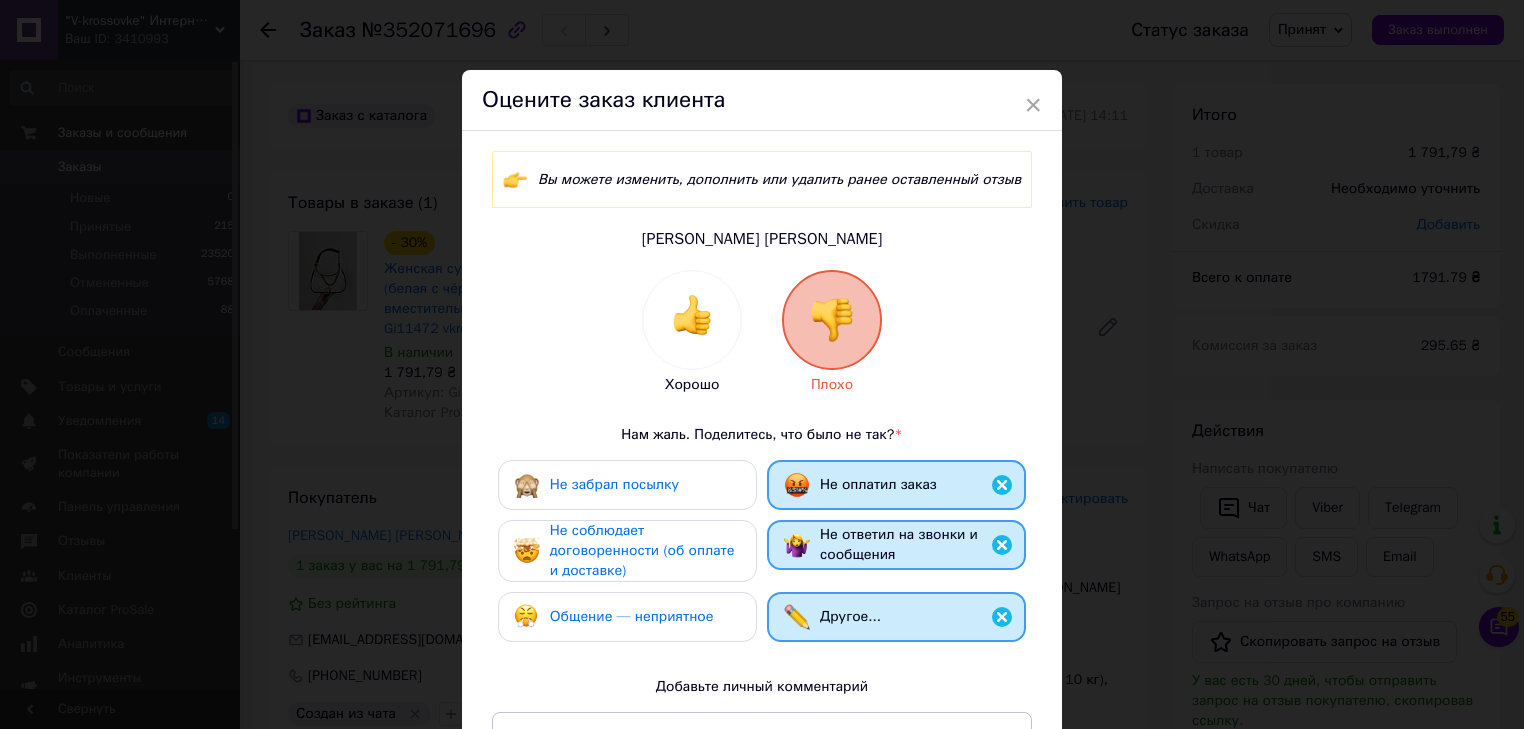 click on "× Оцените заказ клиента Вы можете изменить, дополнить или удалить ранее оставленный отзыв Амерова Софія Хорошо Плохо Нам жаль. Поделитесь, что было не так?  * Не забрал посылку Не оплатил заказ Не соблюдает договоренности (об оплате и доставке) Не ответил на звонки и сообщения Общение — неприятное Другое... Добавьте личный комментарий                          24   из   500 Удалить отзыв Редактировать отзыв" at bounding box center [762, 364] 